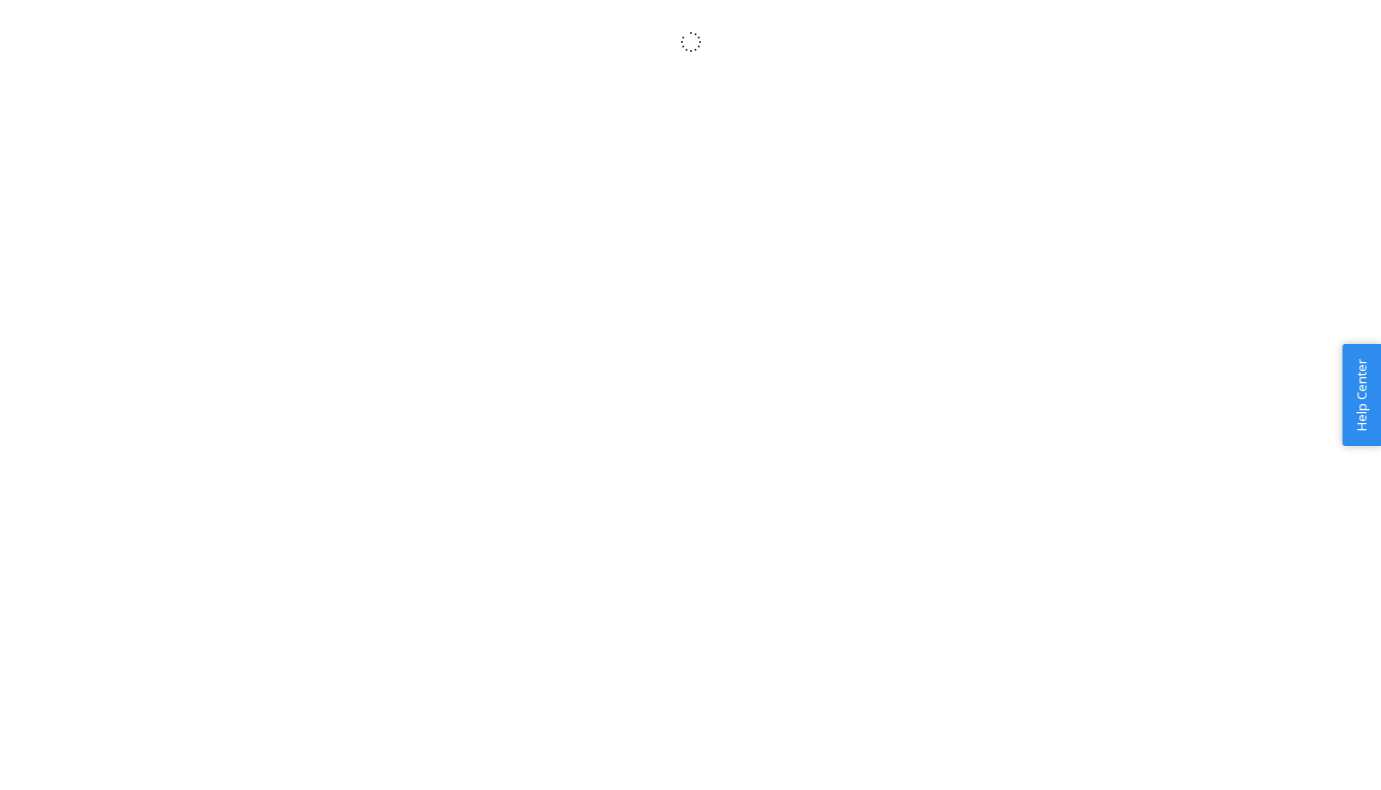 scroll, scrollTop: 0, scrollLeft: 0, axis: both 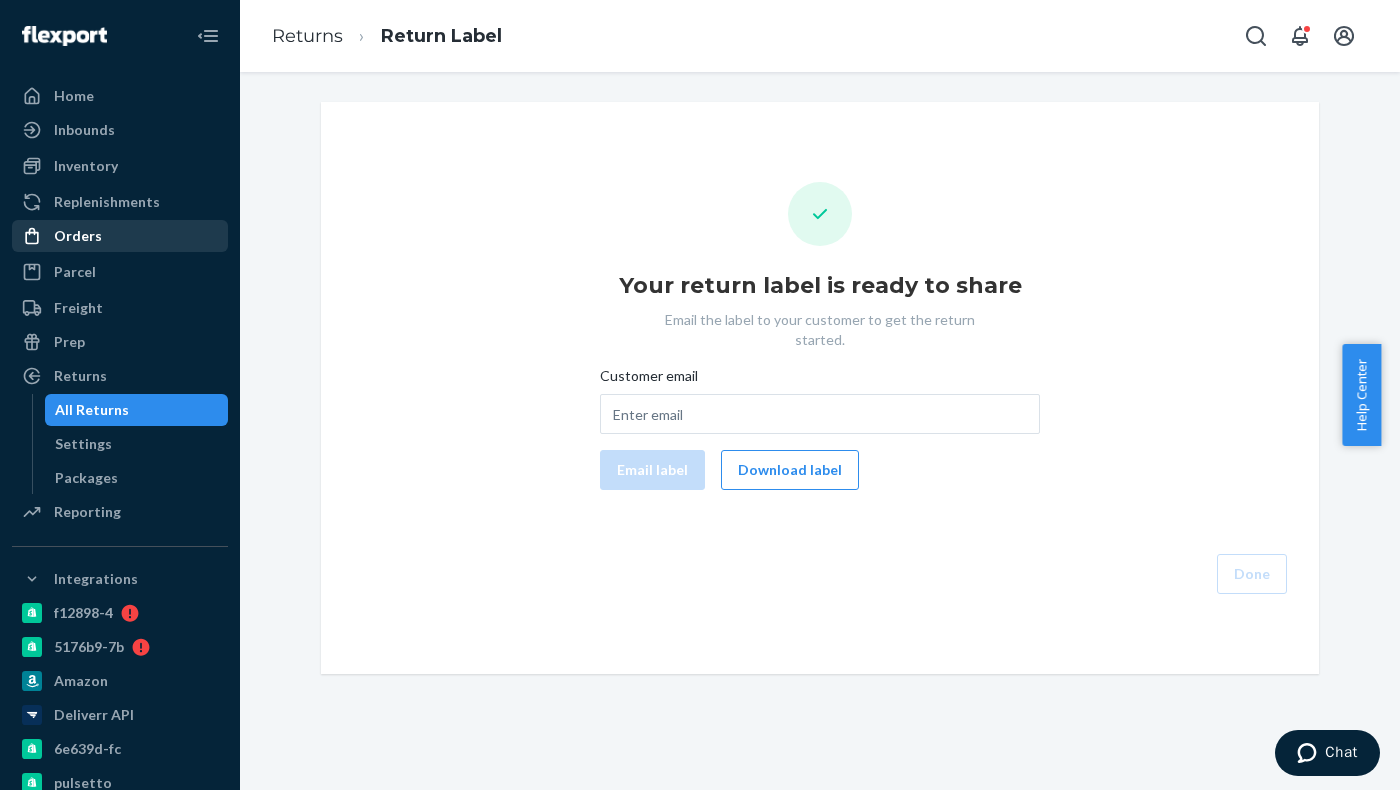 click on "Orders" at bounding box center (120, 236) 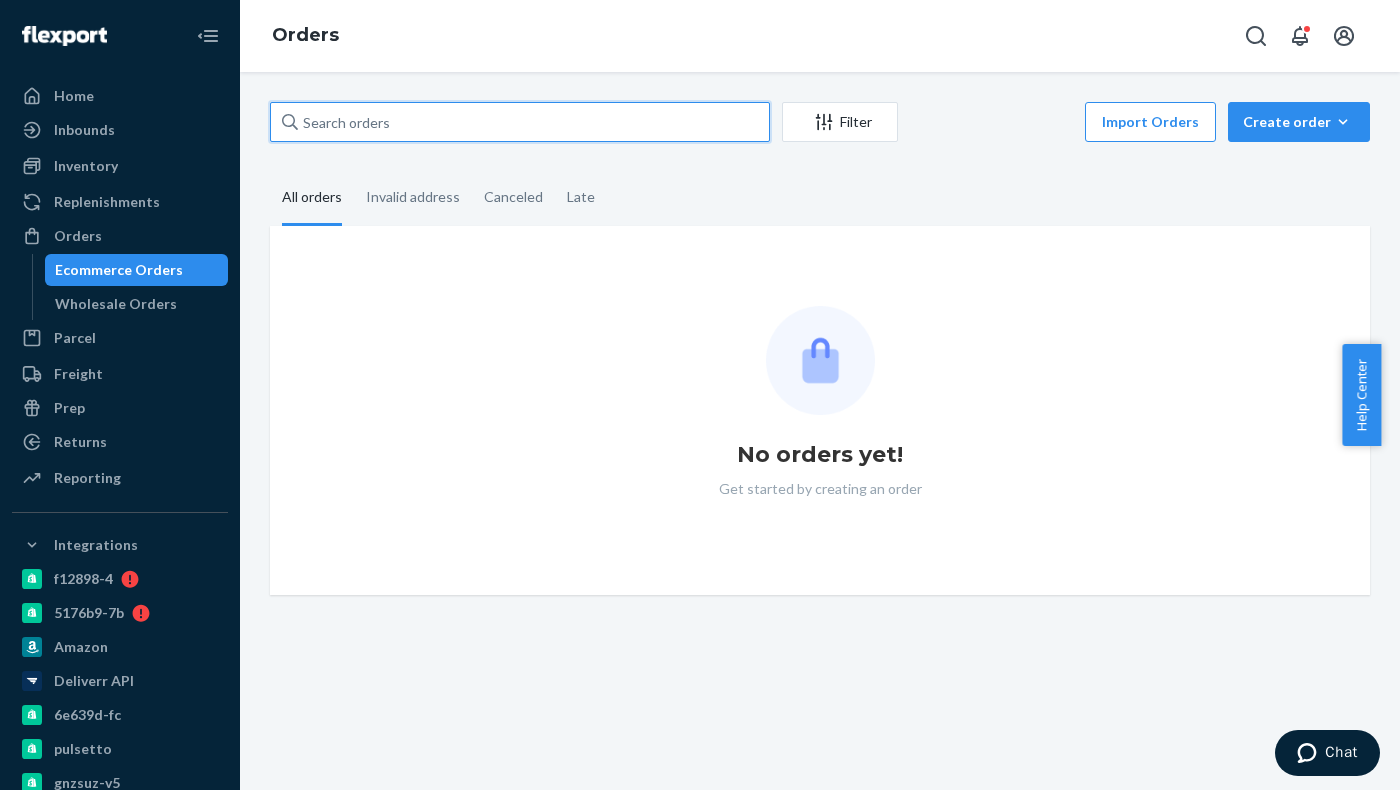click at bounding box center [520, 122] 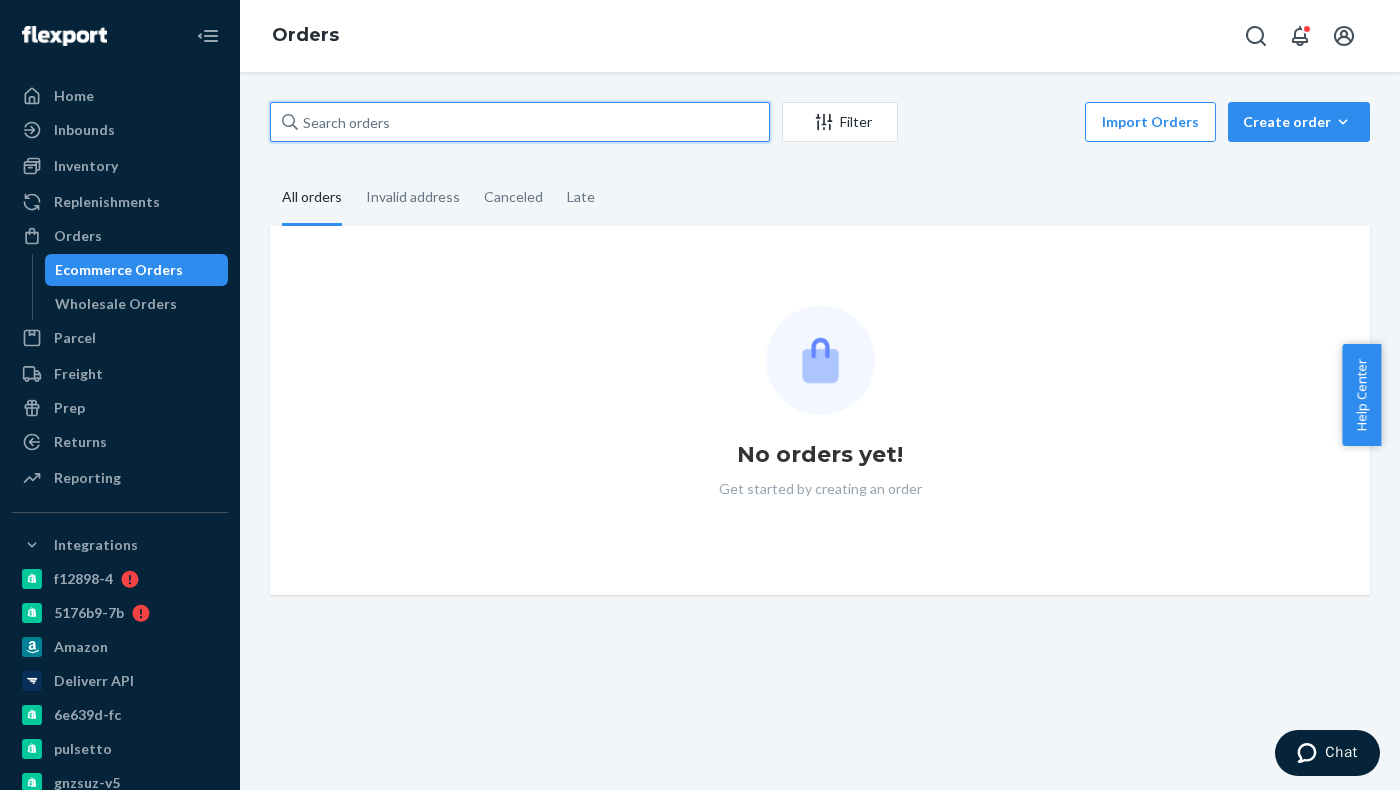 paste on "[FIRST] [LAST]" 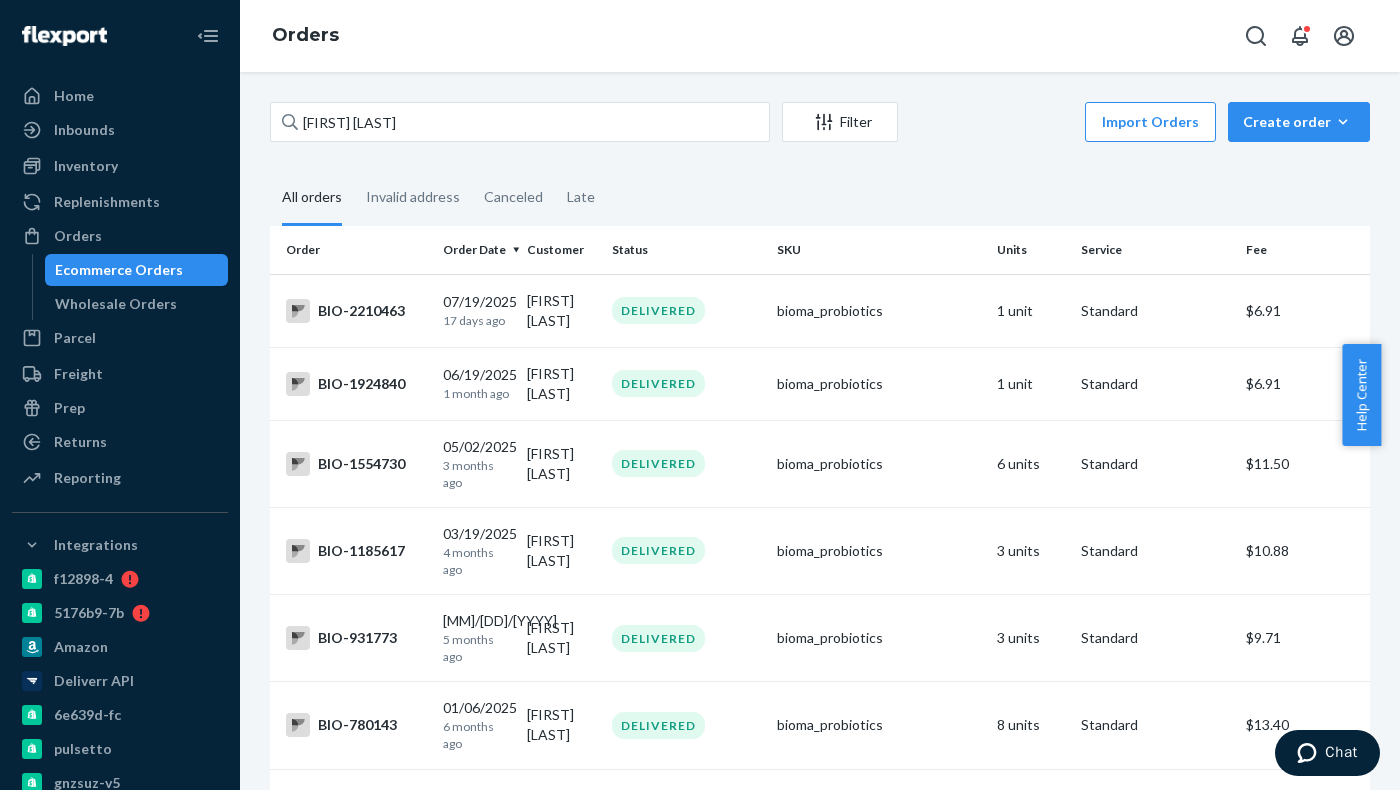 click on "[FIRST] [LAST] Filter Import Orders Create order Ecommerce order Removal order All orders Invalid address Canceled Late Order Order Date Customer Status SKU Units Service Fee BIO-2210463 [MM]/[DD]/[YYYY] 17 days ago [FIRST] [LAST] DELIVERED bioma_probiotics 1 unit Standard $6.91 BIO-1924840 [MM]/[DD]/[YYYY] 1 month ago [FIRST] [LAST] DELIVERED bioma_probiotics 1 unit Standard $6.91 BIO-1554730 [MM]/[DD]/[YYYY] 3 months ago [FIRST] [LAST] DELIVERED bioma_probiotics 6 units Standard $11.50 BIO-1185617 [MM]/[DD]/[YYYY] 4 months ago [FIRST] [LAST] DELIVERED bioma_probiotics 3 units Standard $10.88 BIO-931773 [MM]/[DD]/[YYYY] 5 months ago [FIRST] [LAST] DELIVERED bioma_probiotics 3 units Standard $9.71 BIO-780143 [MM]/[DD]/[YYYY] 6 months ago [FIRST] [LAST] DELIVERED bioma_probiotics 8 units Standard $13.40 BIO-665876 [MM]/[DD]/[YYYY] 7 months ago [FIRST] [LAST] DELIVERED bioma_probiotics 3 units Standard $10.42 BIO-616894 [MM]/[DD]/[YYYY] 8 months ago [FIRST] [LAST] DELIVERED bioma_probiotics 3 units Standard $9.79 CB-3038062 [MM]/[DD]/[YYYY] 12 months ago DELIVERED 1" at bounding box center (820, 664) 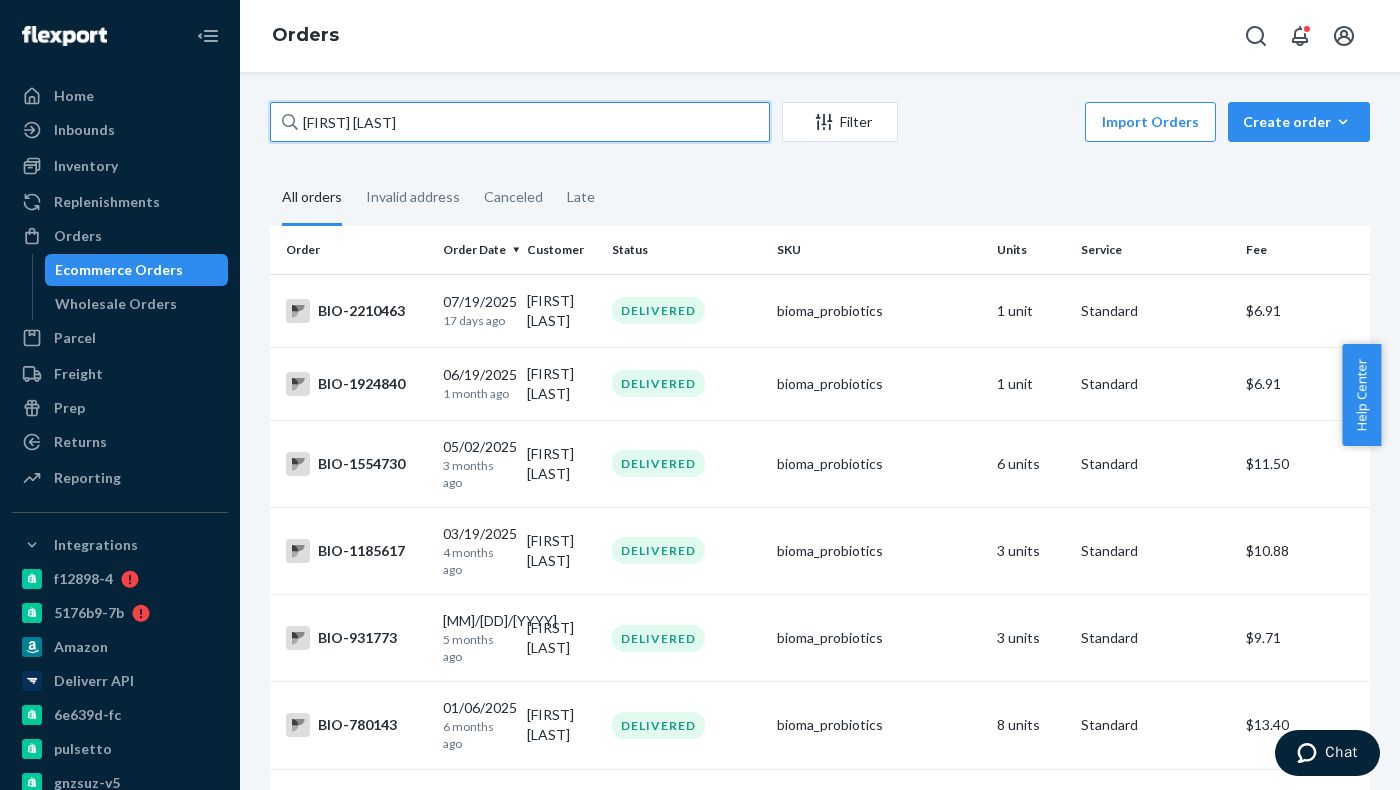 click on "[FIRST] [LAST]" at bounding box center [520, 122] 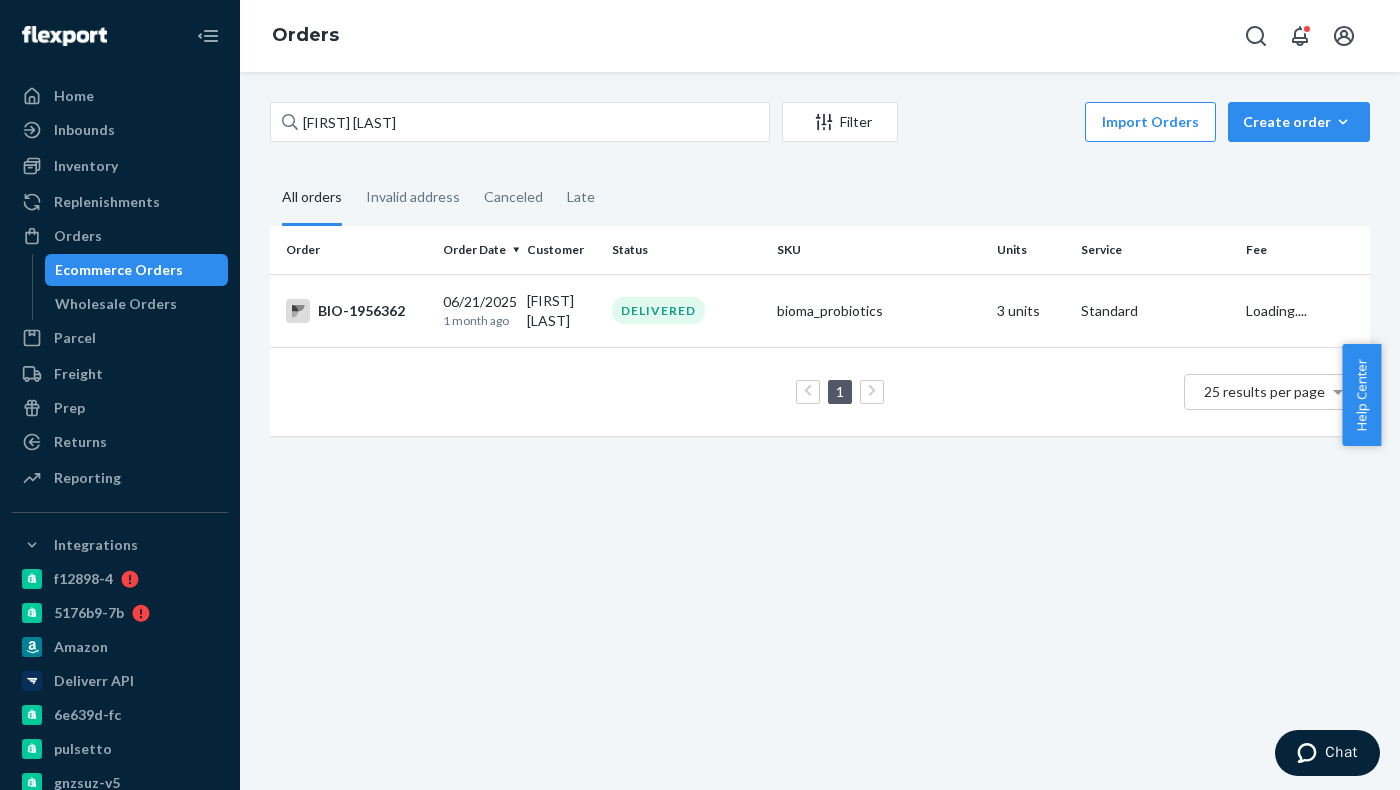 click on "[FIRST] [LAST] Filter Import Orders Create orderEcommerce order Removal order All orders Invalid address Canceled Late Order Order Date Customer Status SKU Units Service Fee BIO-1956362 [MM]/[DD]/[YYYY] 1 month ago [FIRST] [LAST] DELIVERED bioma_probiotics 3 units Standard Loading.... 1 25 results per page" at bounding box center [820, 279] 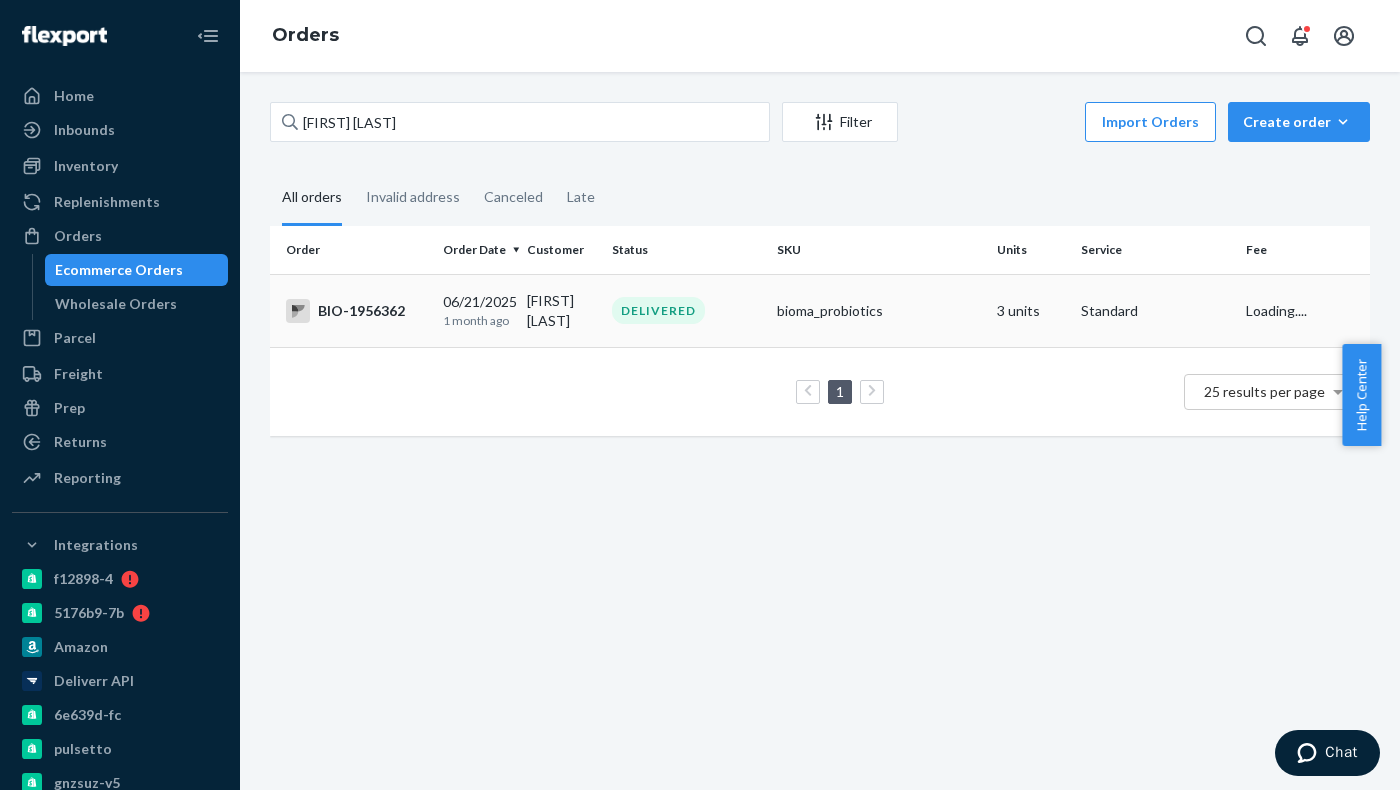 click on "bioma_probiotics" at bounding box center (879, 310) 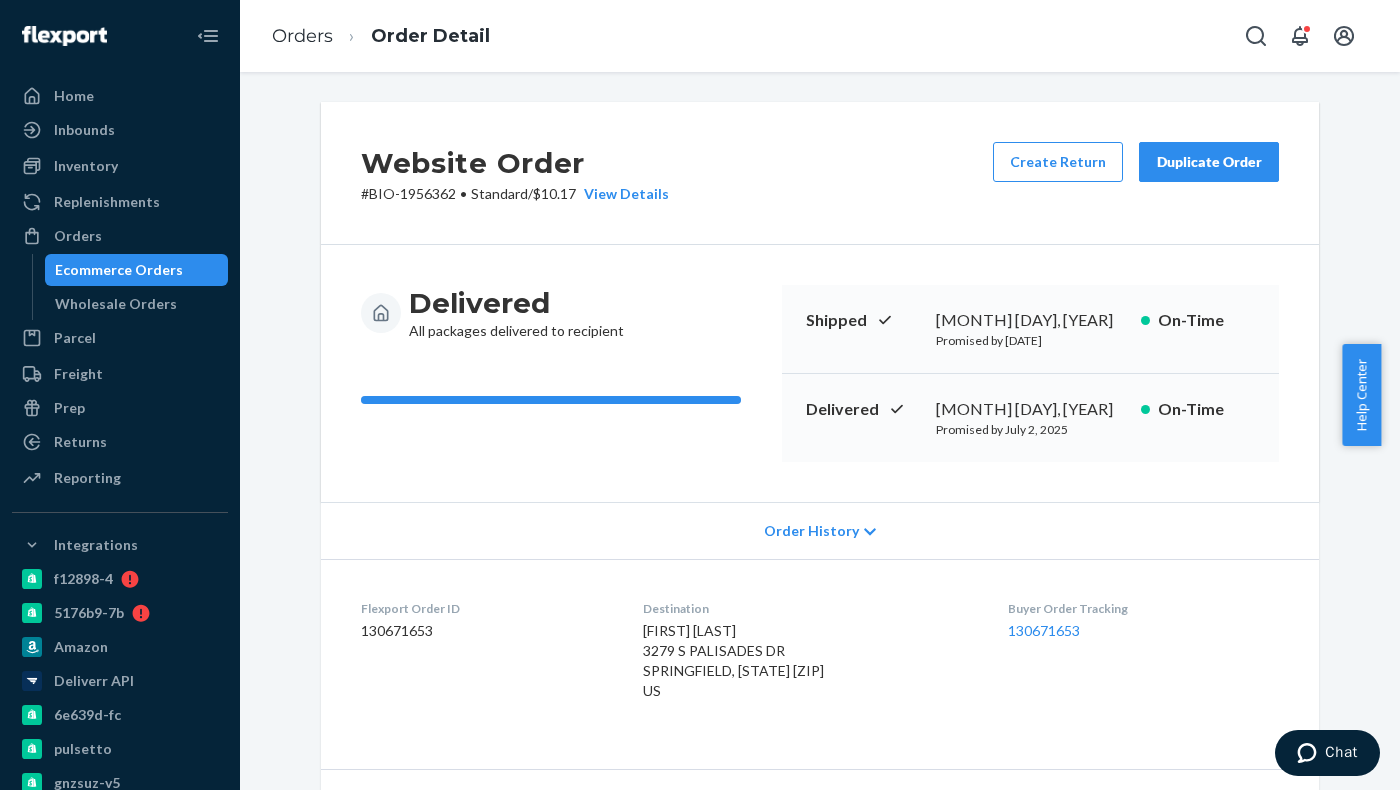 click on "# BIO-1956362 • Standard  /  $10.17 View Details" at bounding box center [515, 194] 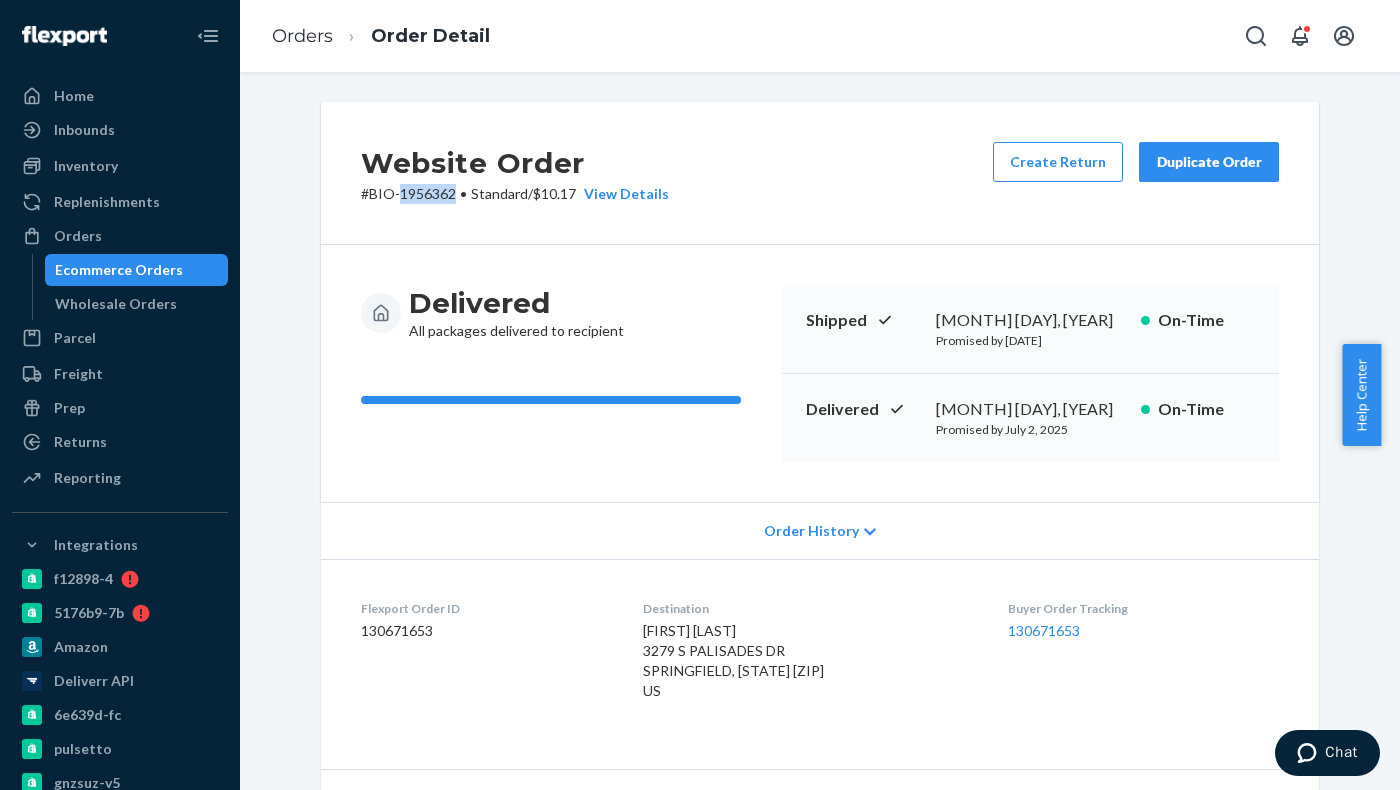 click on "# BIO-1956362 • Standard  /  $10.17 View Details" at bounding box center [515, 194] 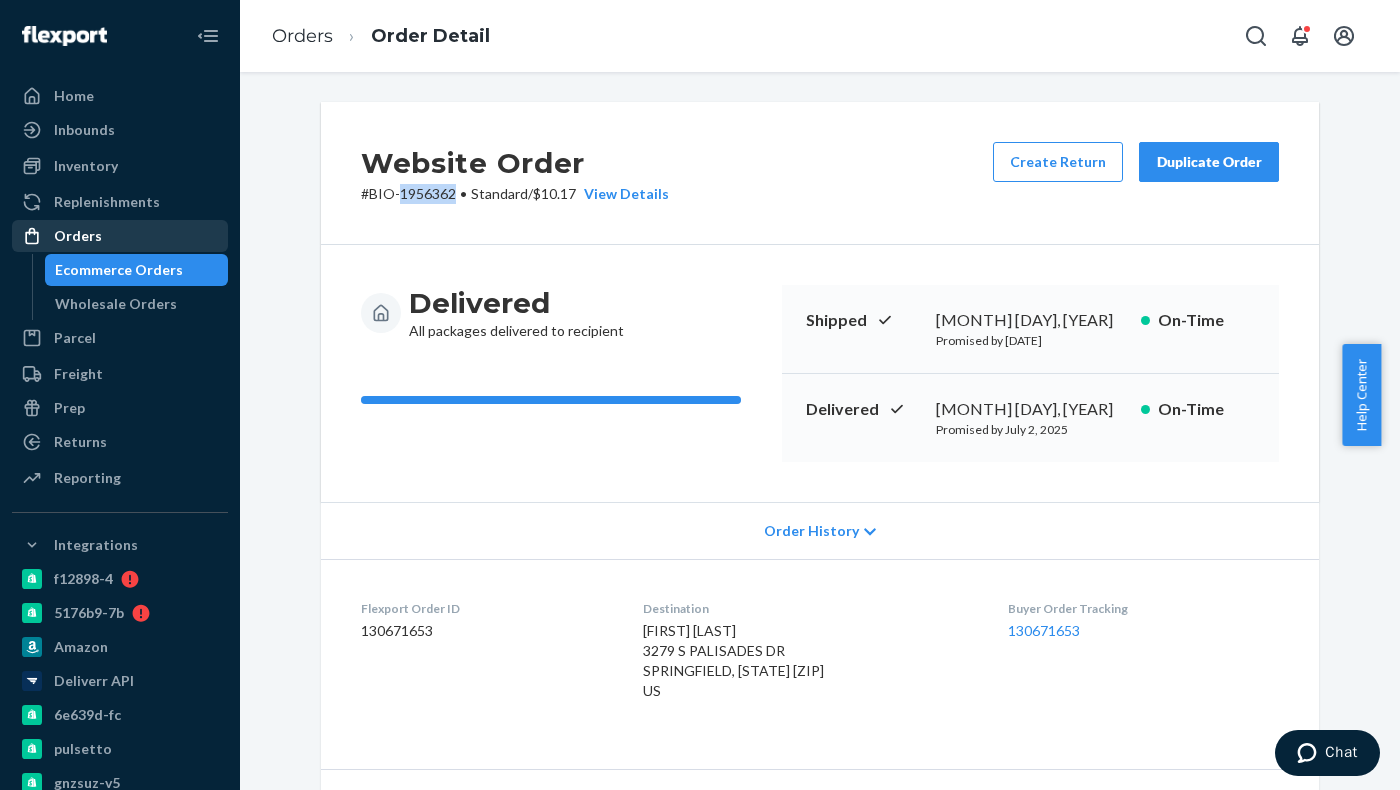 click on "Orders" at bounding box center [120, 236] 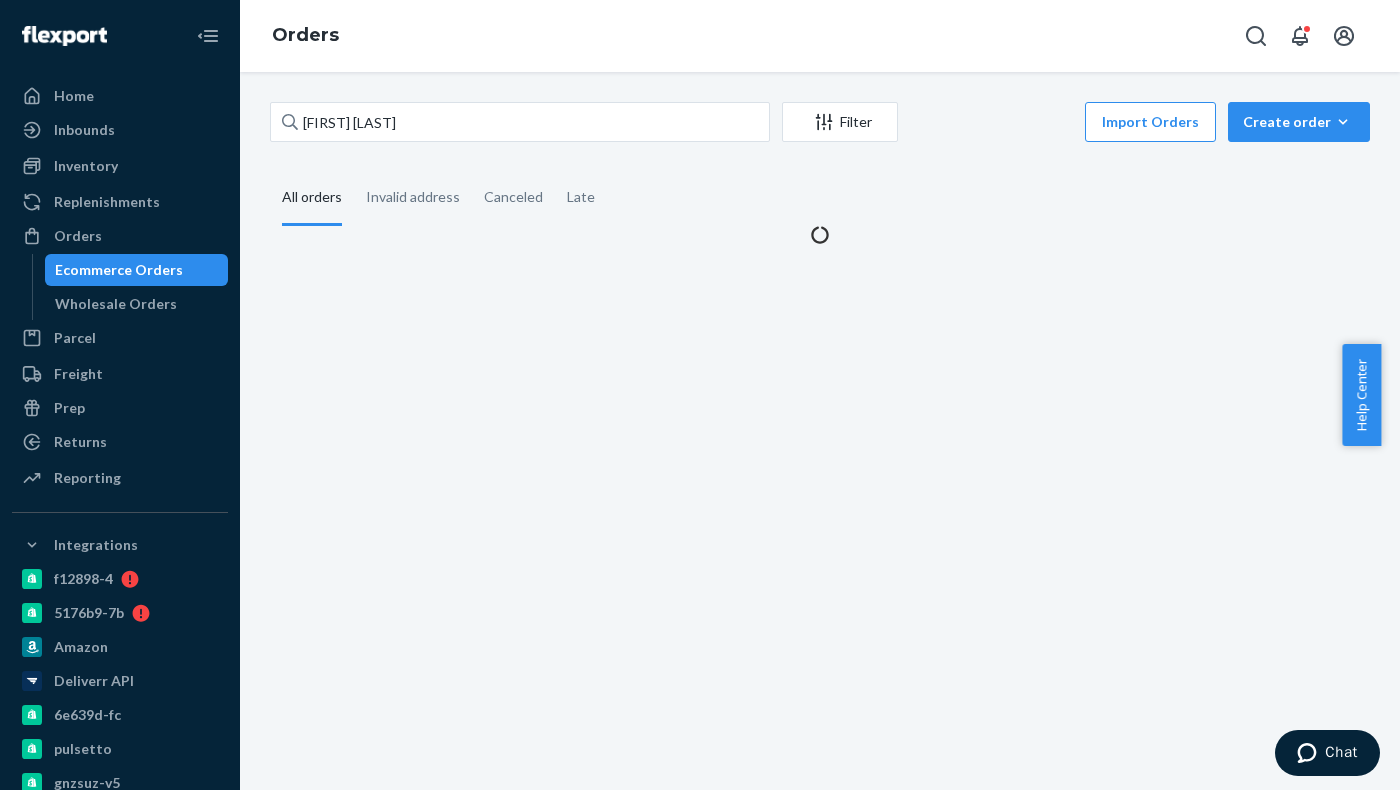 click on "[LAST] Filter Import Orders Create order Ecommerce order Removal order All orders Invalid address Canceled Late" at bounding box center [820, 173] 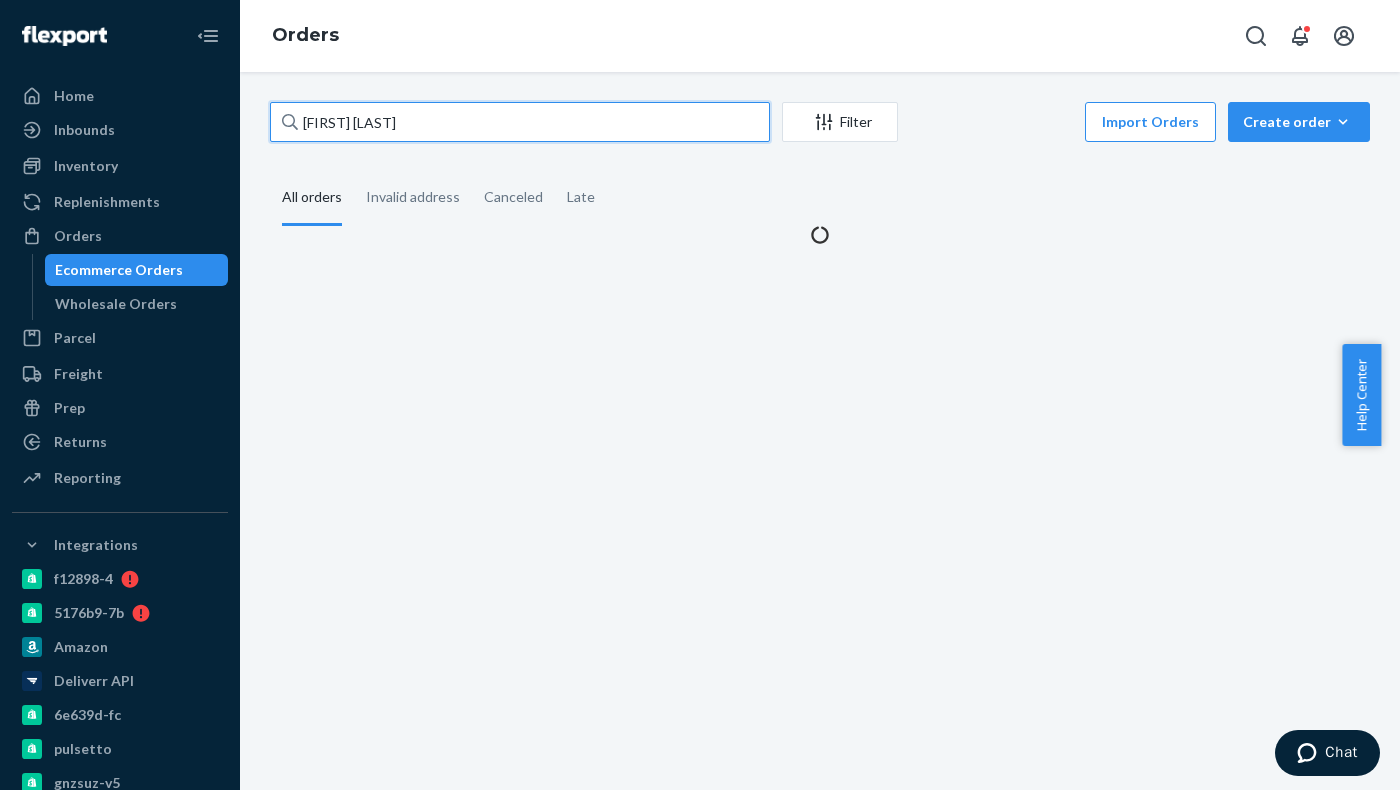 click on "[FIRST] [LAST]" at bounding box center [520, 122] 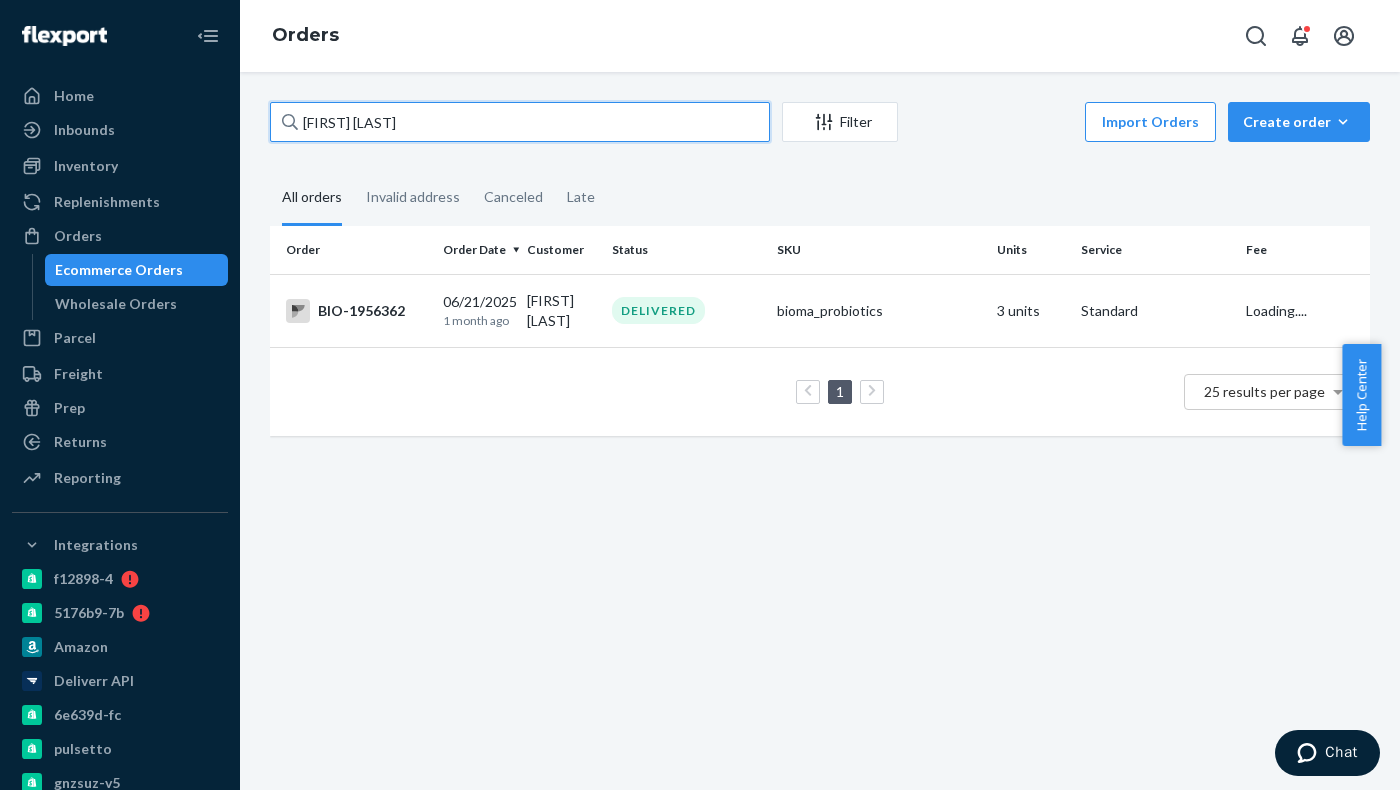 paste on "paul" 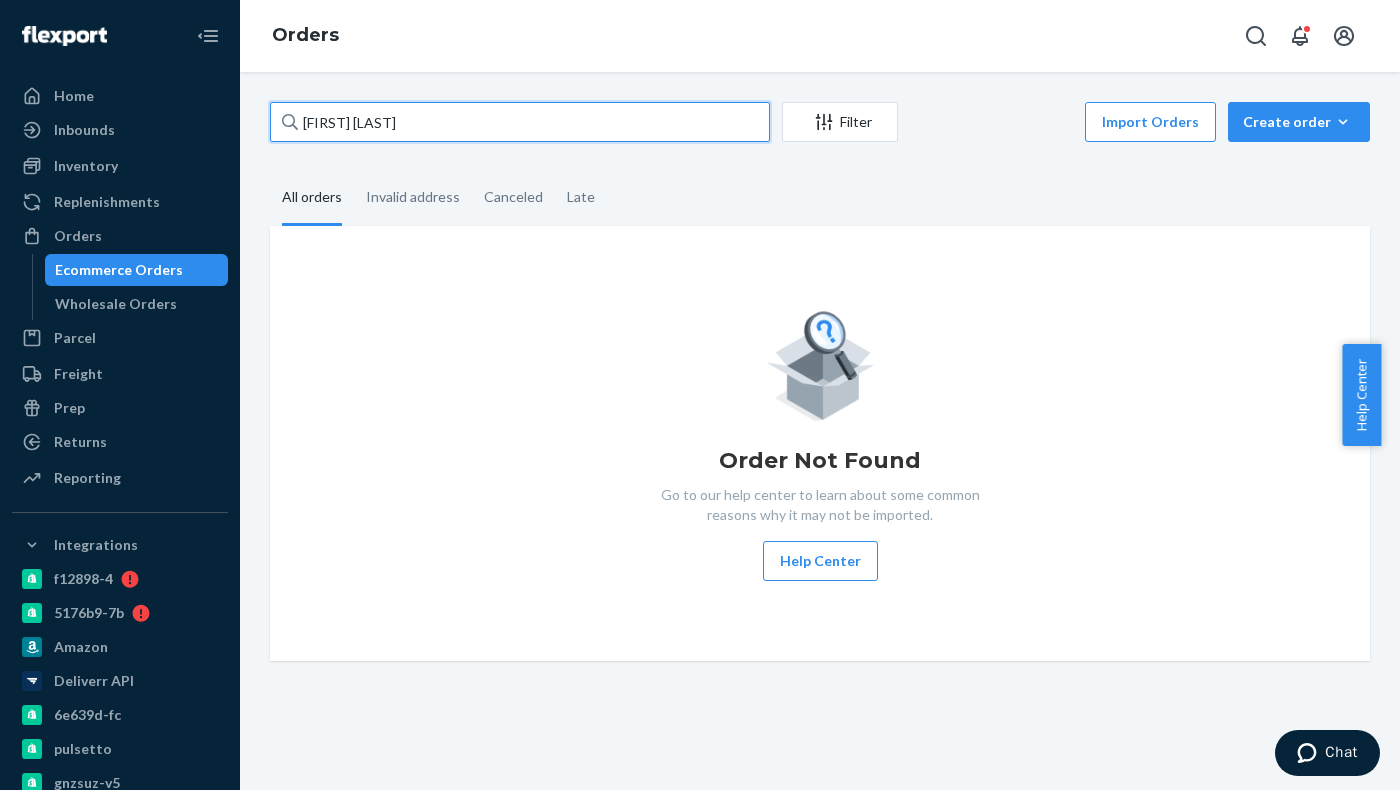 click on "[FIRST] [LAST]" at bounding box center (520, 122) 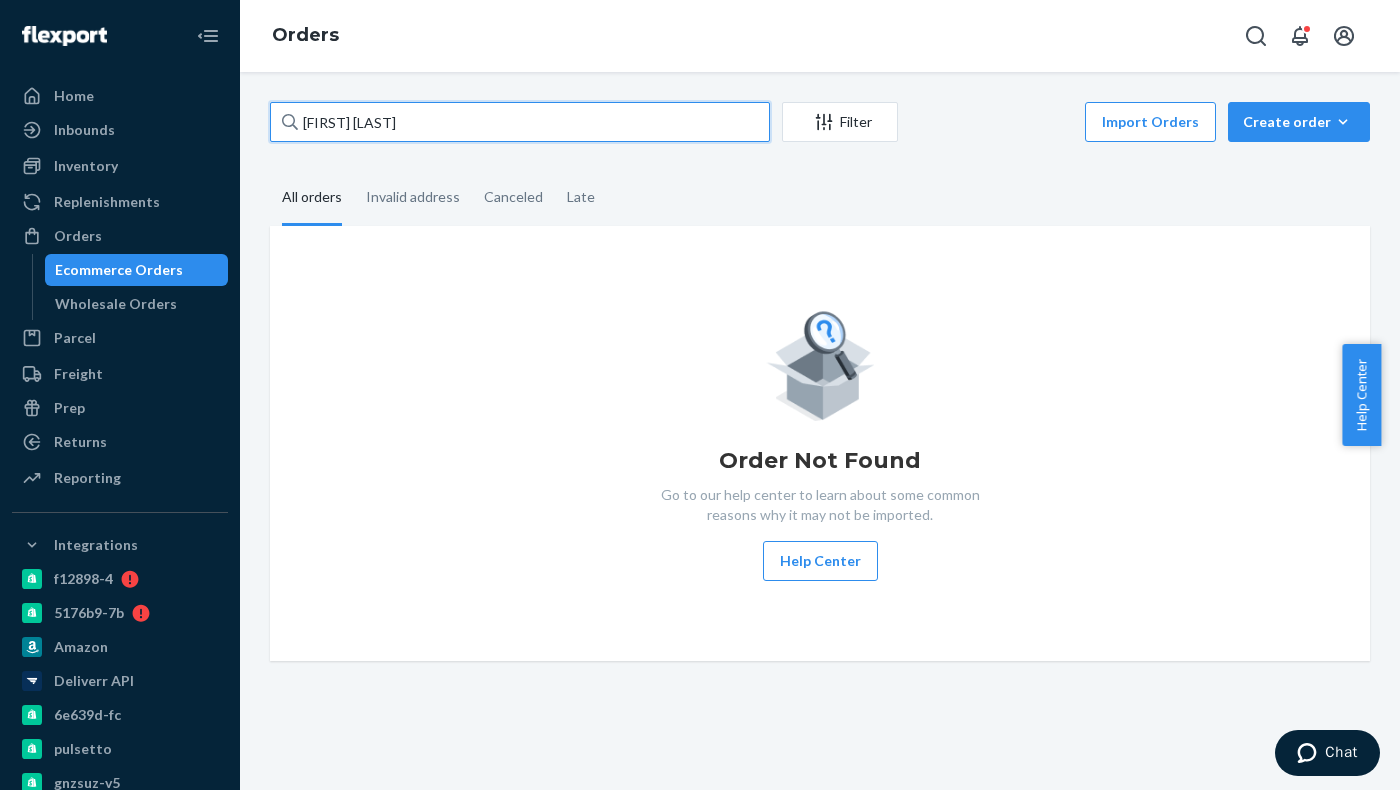 click on "[FIRST] [LAST]" at bounding box center (520, 122) 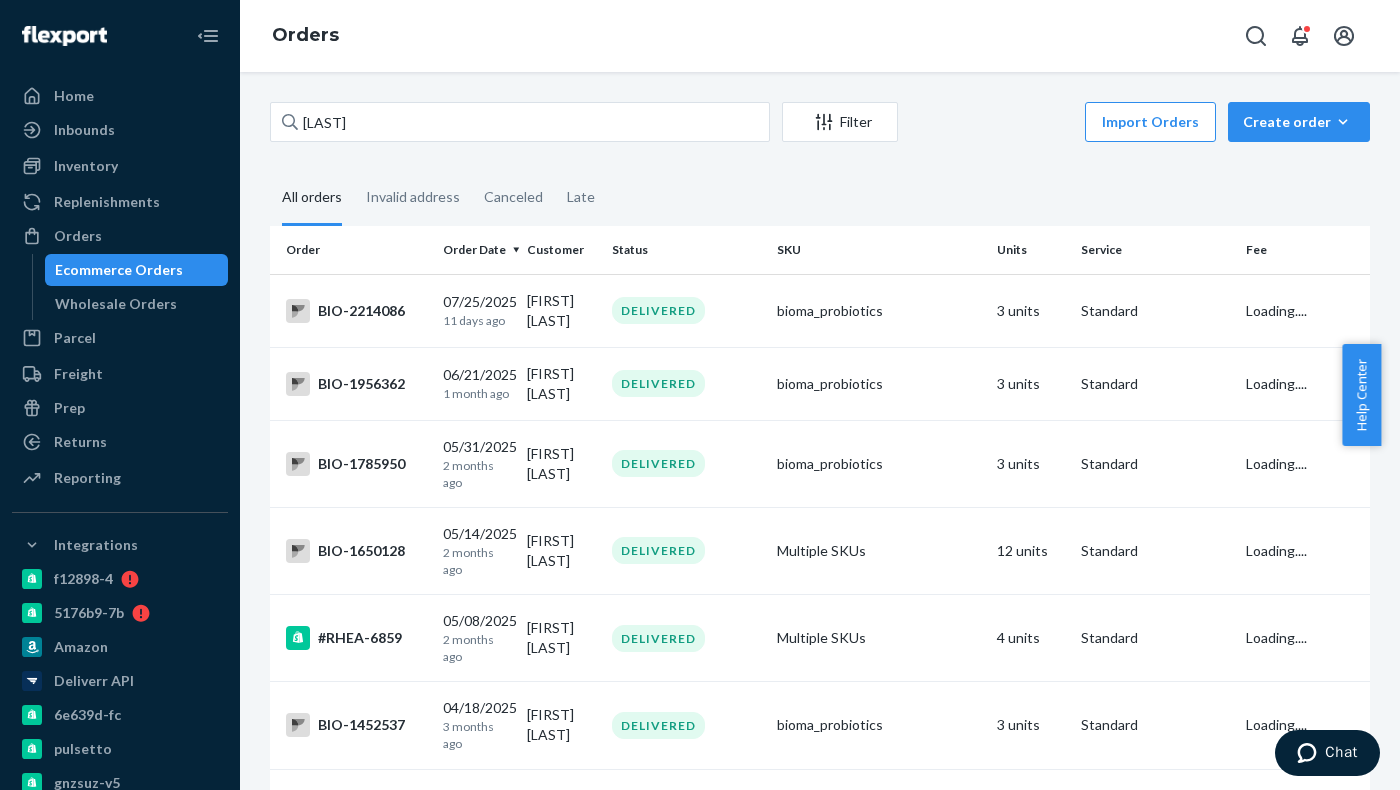 click on "[FIRST] [LAST] Filter Import Orders Create order Ecommerce order Removal order All orders Invalid address Canceled Late Order Order Date Customer Status SKU Units Service Fee BIO-2214086 [MM]/[DD]/[YYYY] 11 days ago [FIRST] [LAST] DELIVERED bioma_probiotics 3 units Standard Loading.... BIO-1956362 [MM]/[DD]/[YYYY] 1 month ago [FIRST] [LAST] DELIVERED bioma_probiotics 3 units Standard Loading.... BIO-1785950 [MM]/[DD]/[YYYY] 2 months ago [FIRST] [LAST] DELIVERED bioma_probiotics 3 units Standard Loading.... BIO-1650128 [MM]/[DD]/[YYYY] 2 months ago [FIRST] [LAST] DELIVERED Multiple SKUs 12 units Standard Loading.... #RHEA-6859 [MM]/[DD]/[YYYY] 2 months ago [FIRST] [LAST] DELIVERED Multiple SKUs 4 units Standard Loading.... BIO-1452537 [MM]/[DD]/[YYYY] 3 months ago [FIRST] [LAST] DELIVERED bioma_probiotics 3 units Standard Loading.... BIO-967044 [MM]/[DD]/[YYYY] 5 months ago [FIRST] [LAST] DELIVERED bioma_probiotics 6 units Standard Loading.... HBI-53172 [MM]/[DD]/[YYYY] 6 months ago [FIRST] [LAST] DELIVERED meno_capsules 1 unit Standard Loading.... HBI-39814 1" at bounding box center (820, 431) 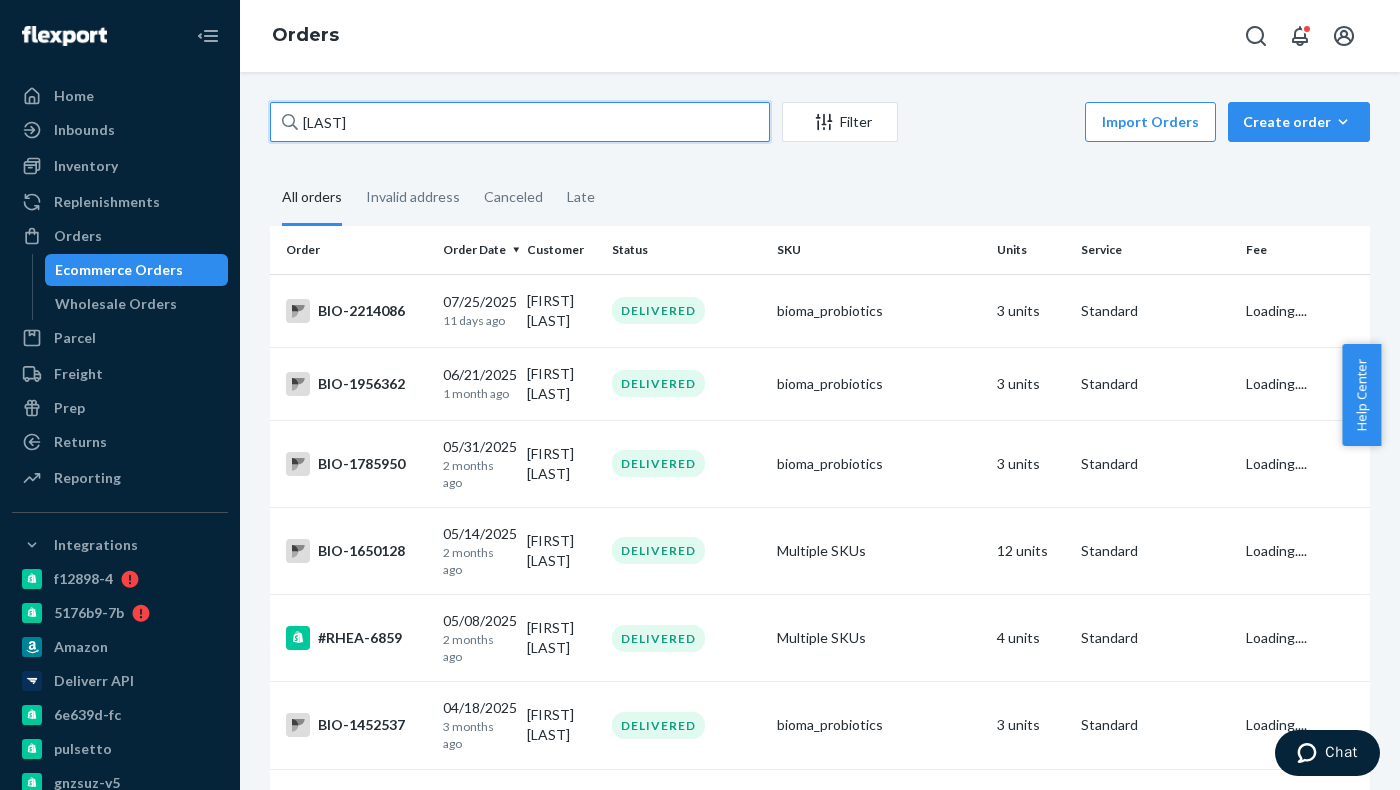 click on "[LAST]" at bounding box center [520, 122] 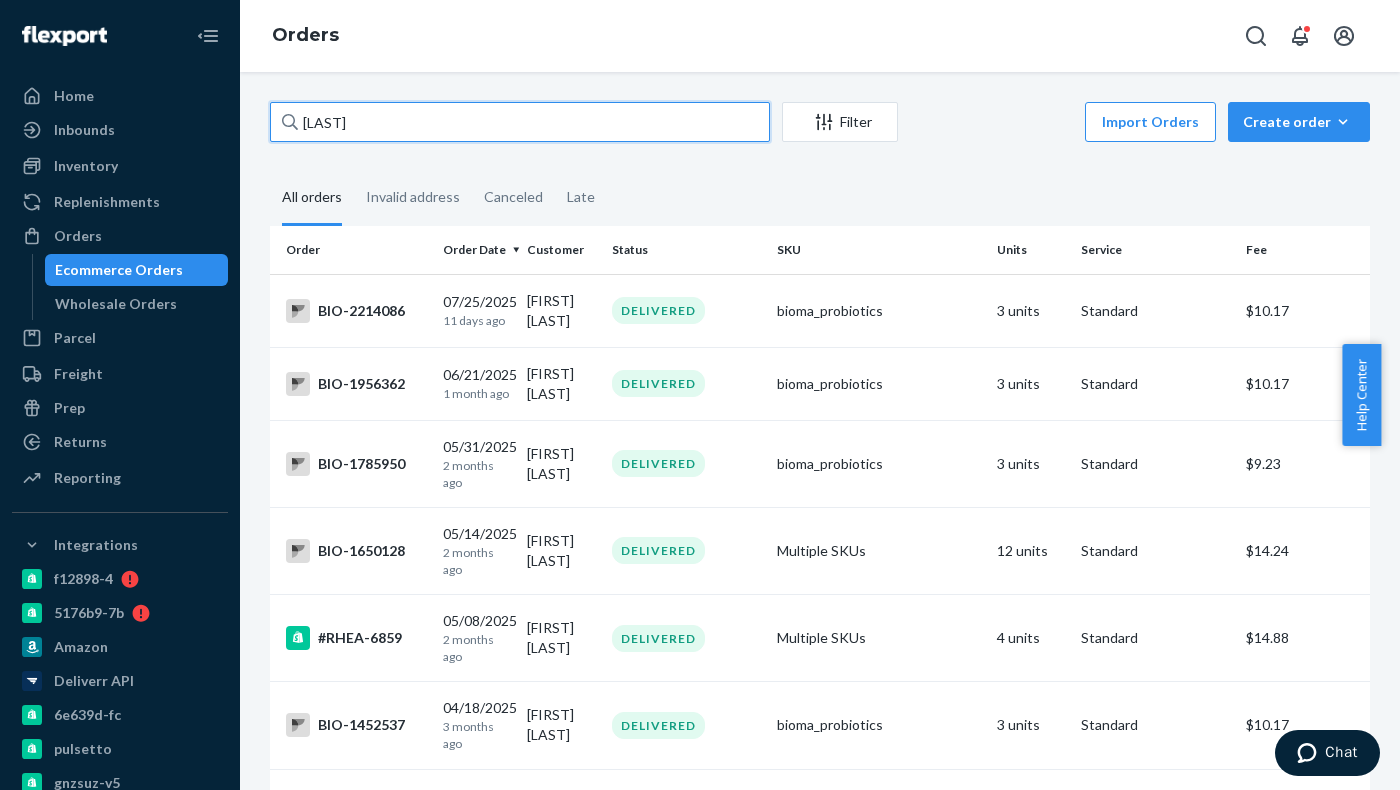 click on "[LAST]" at bounding box center [520, 122] 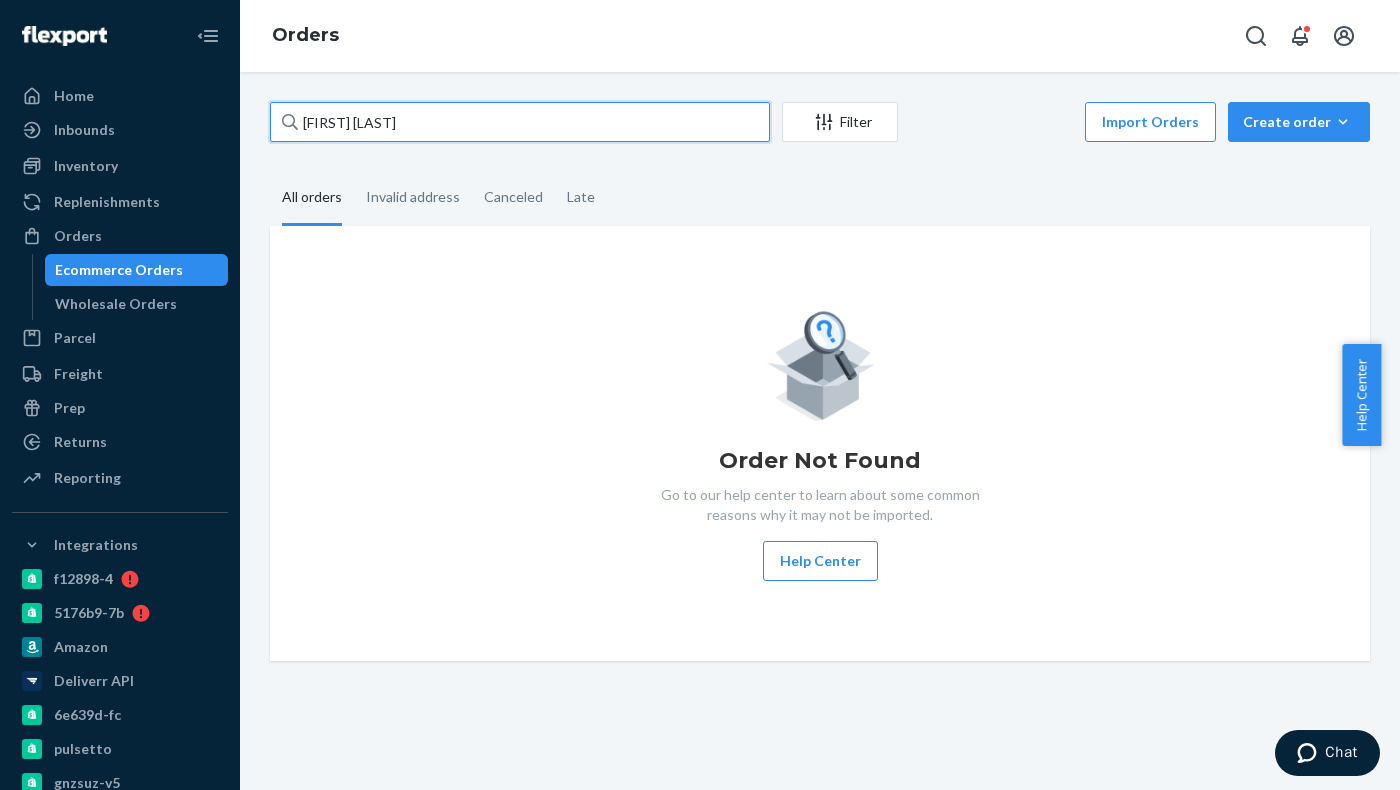 click on "[FIRST] [LAST]" at bounding box center [520, 122] 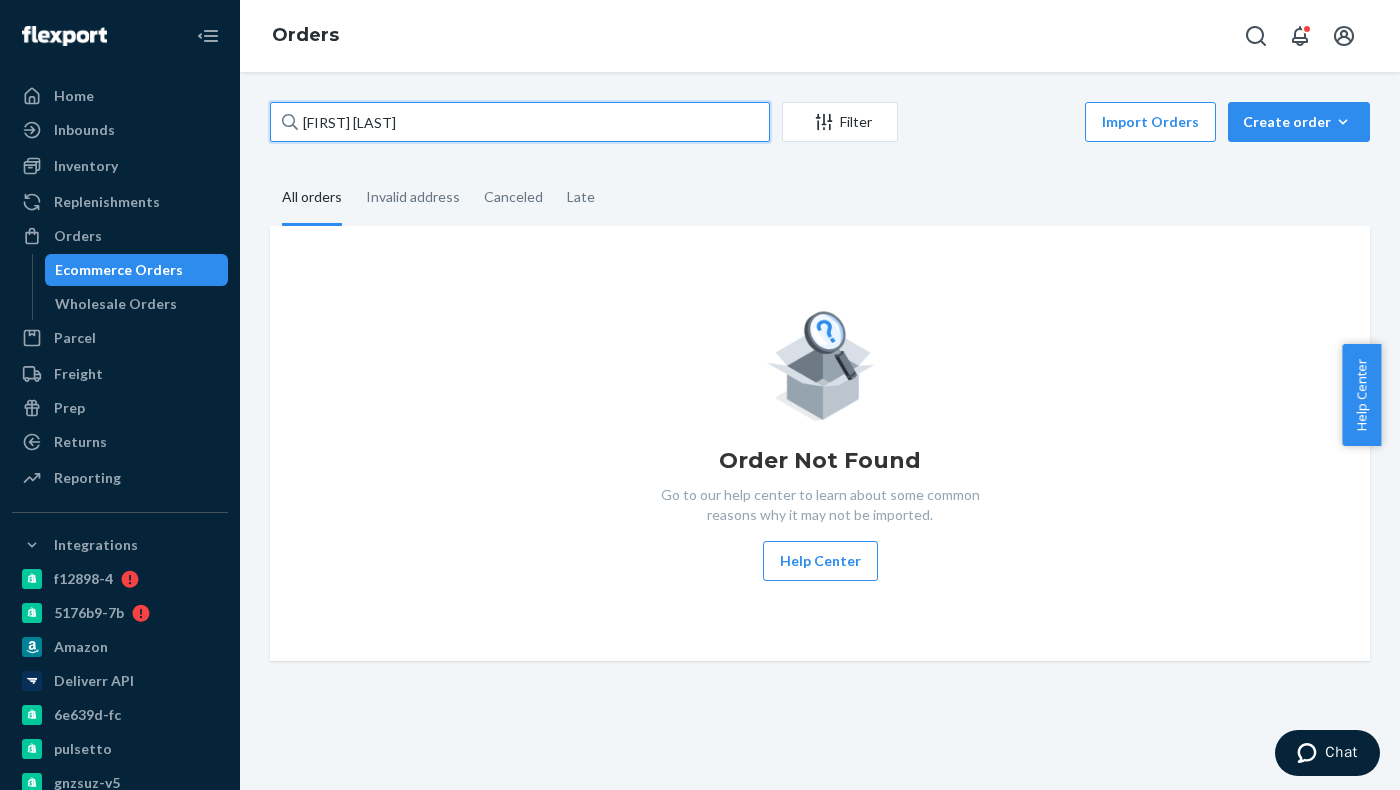 click on "[FIRST] [LAST]" at bounding box center (520, 122) 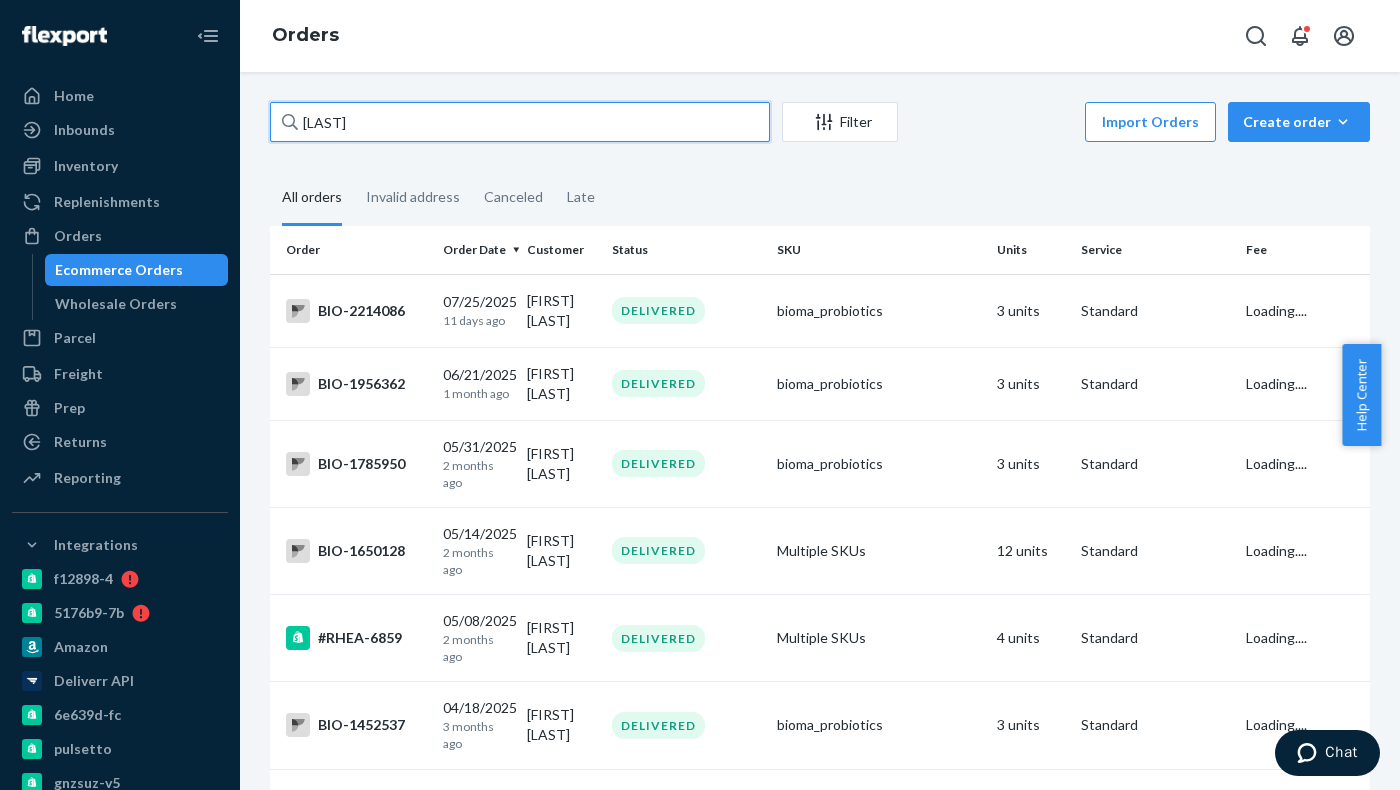 click on "[LAST]" at bounding box center [520, 122] 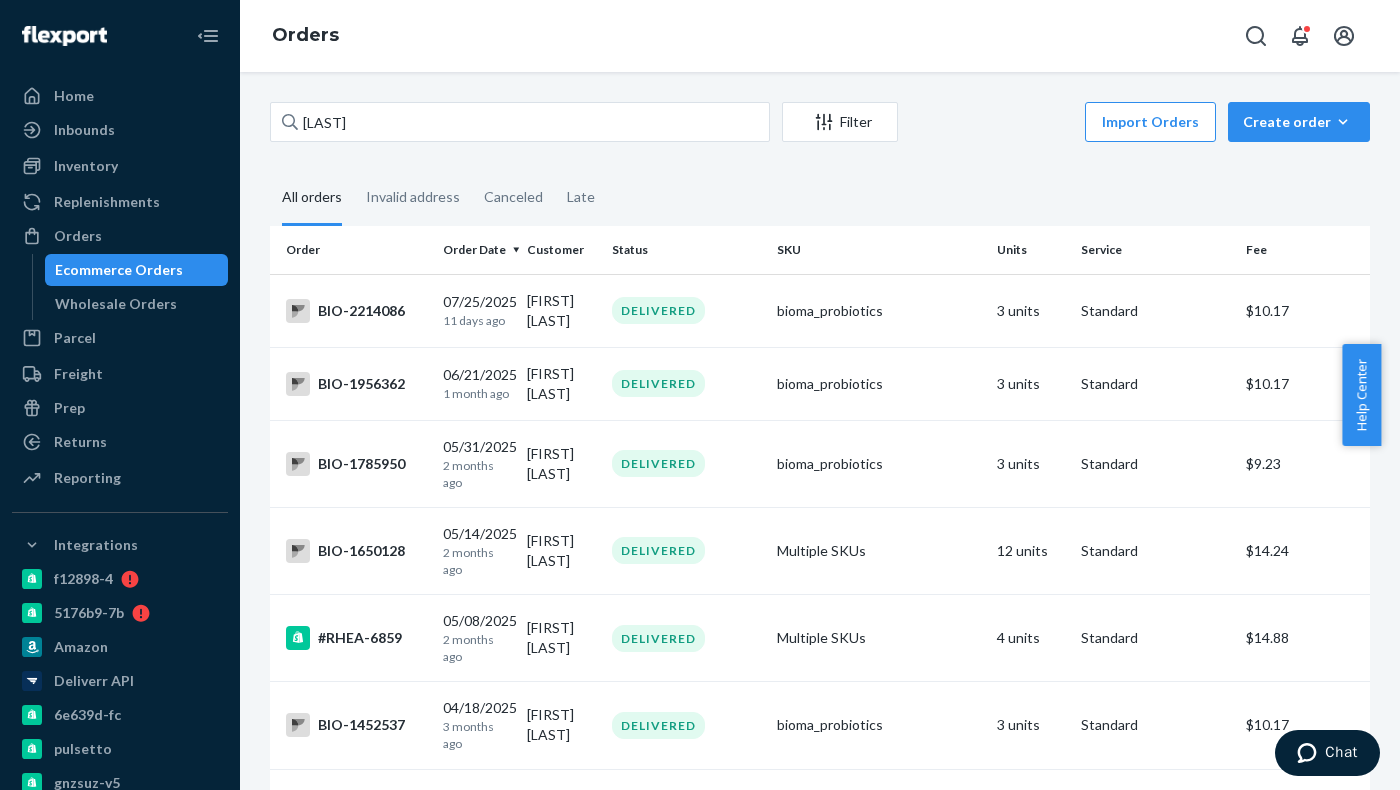 click on "Import Orders Create order Ecommerce order Removal order" at bounding box center (1140, 124) 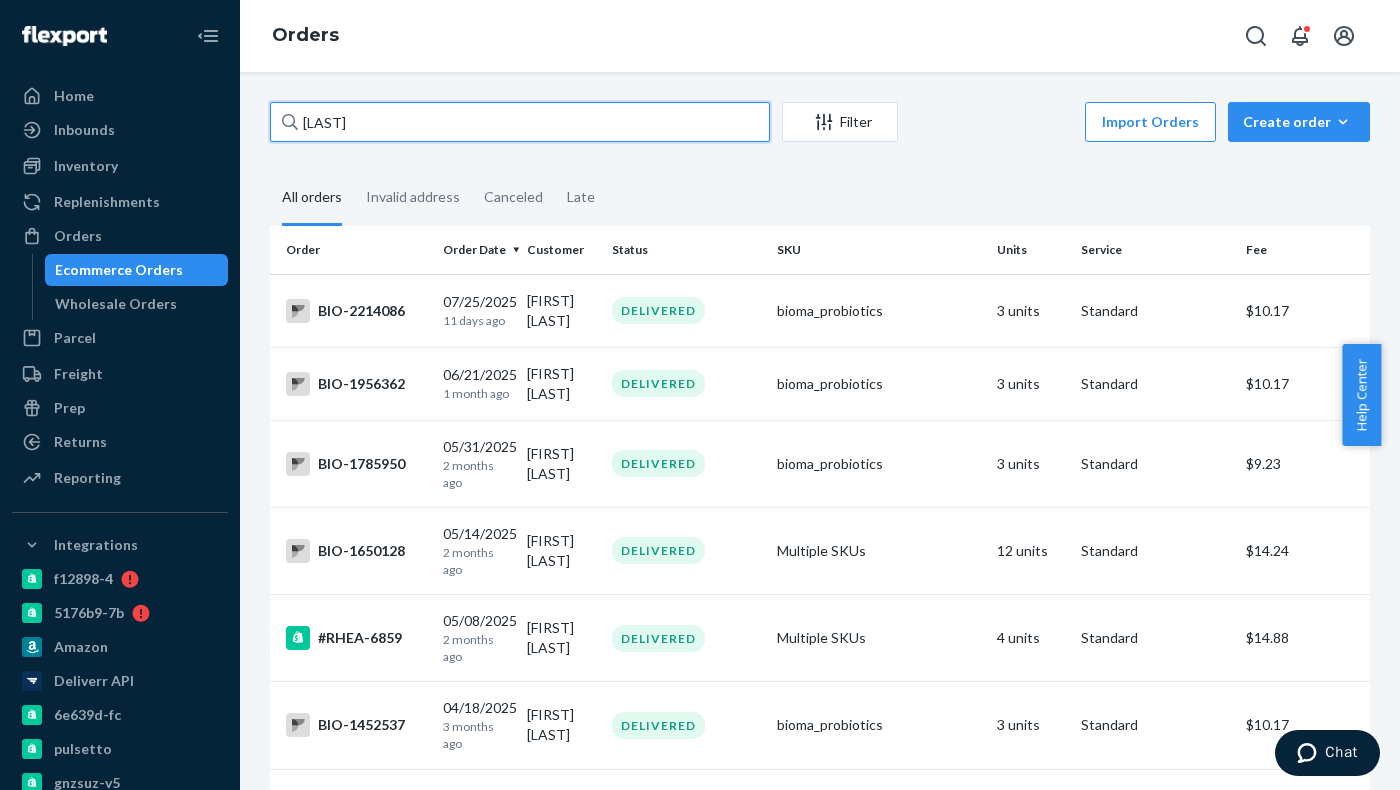 click on "[LAST]" at bounding box center [520, 122] 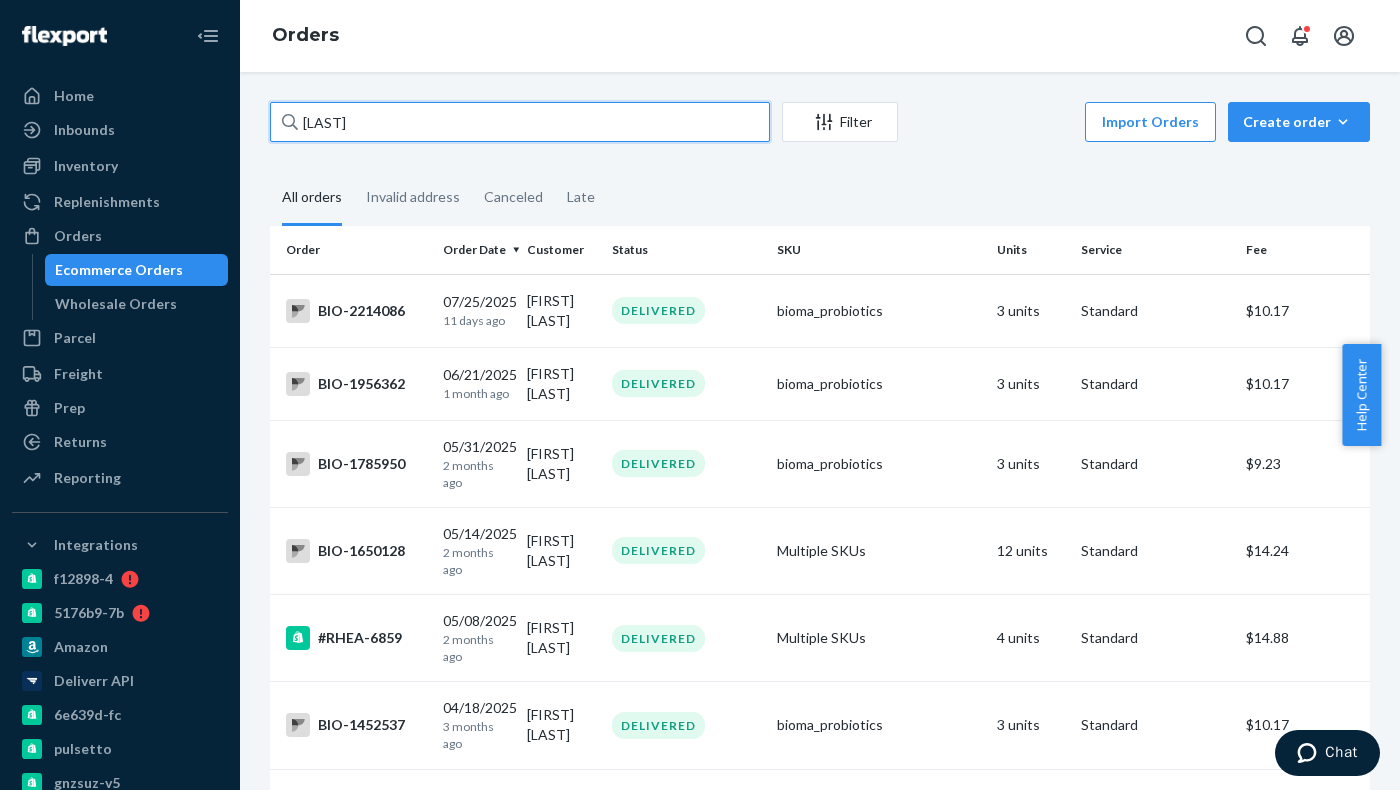 paste on "[FIRST] [LAST]" 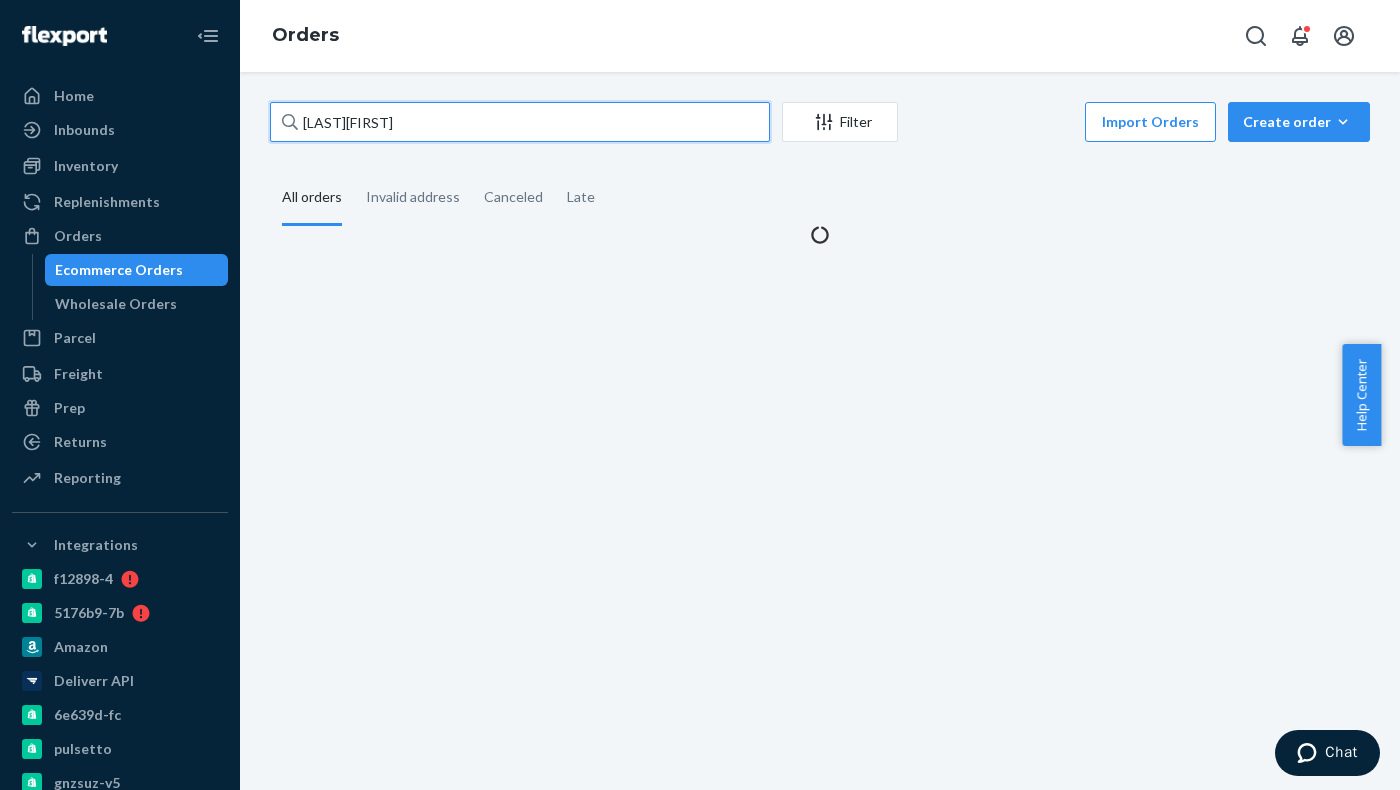 paste 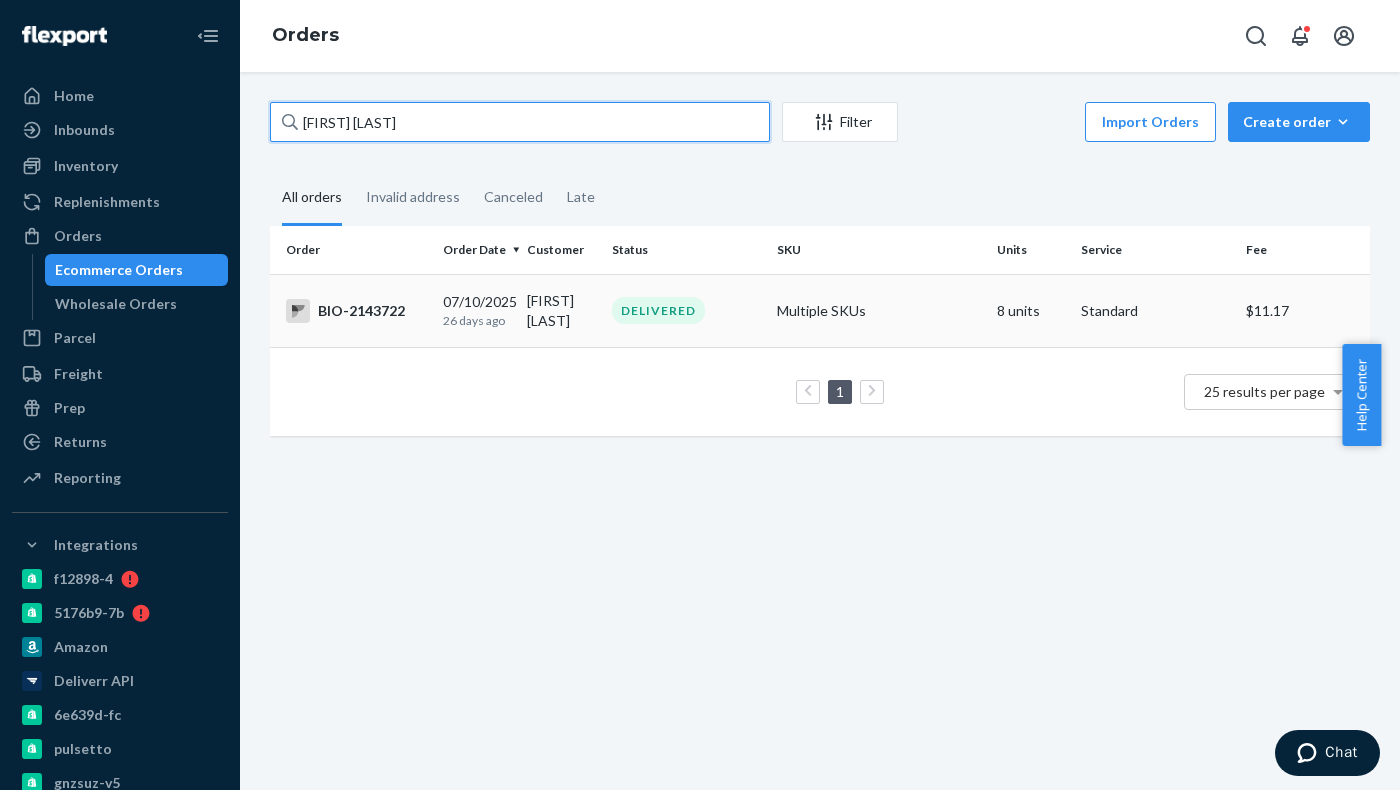 type on "[FIRST] [LAST]" 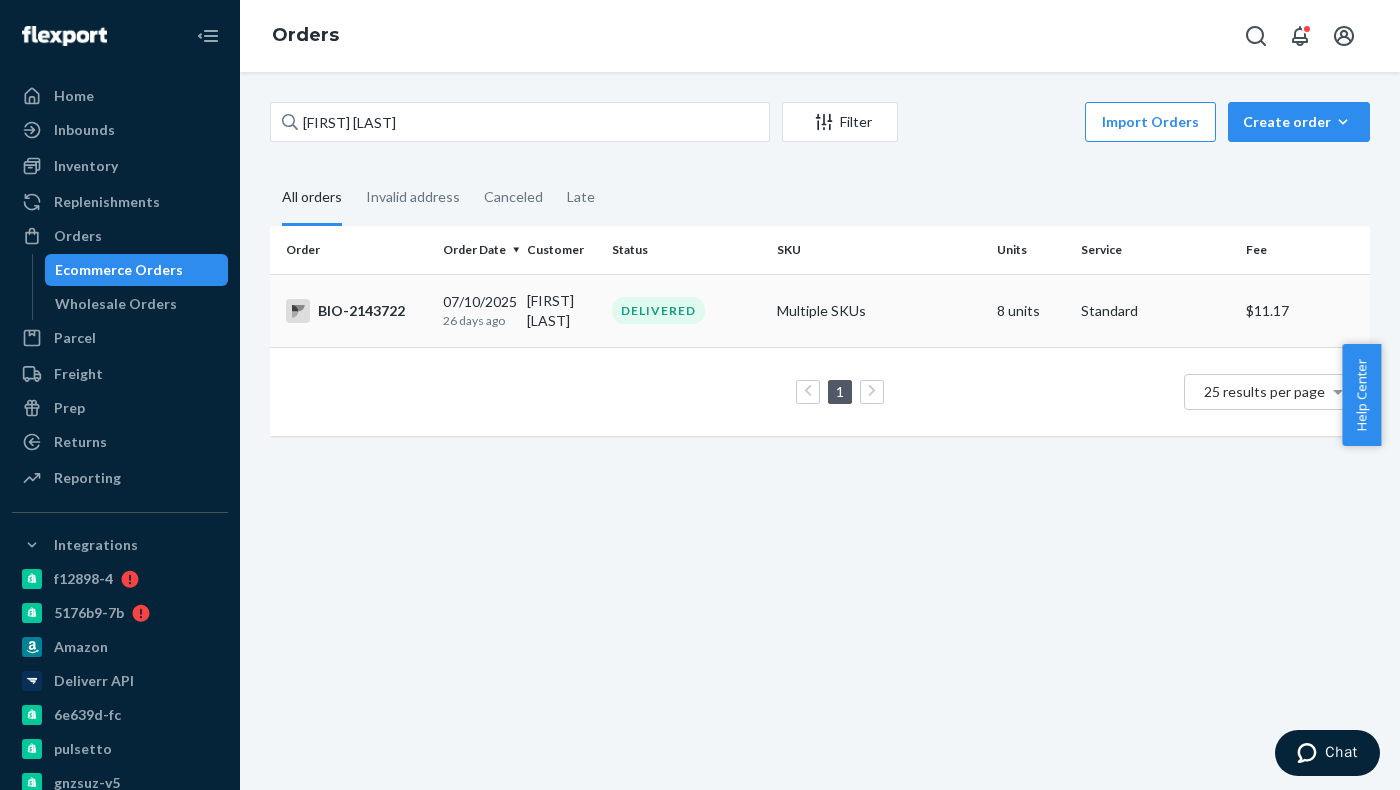 click on "DELIVERED" at bounding box center (686, 310) 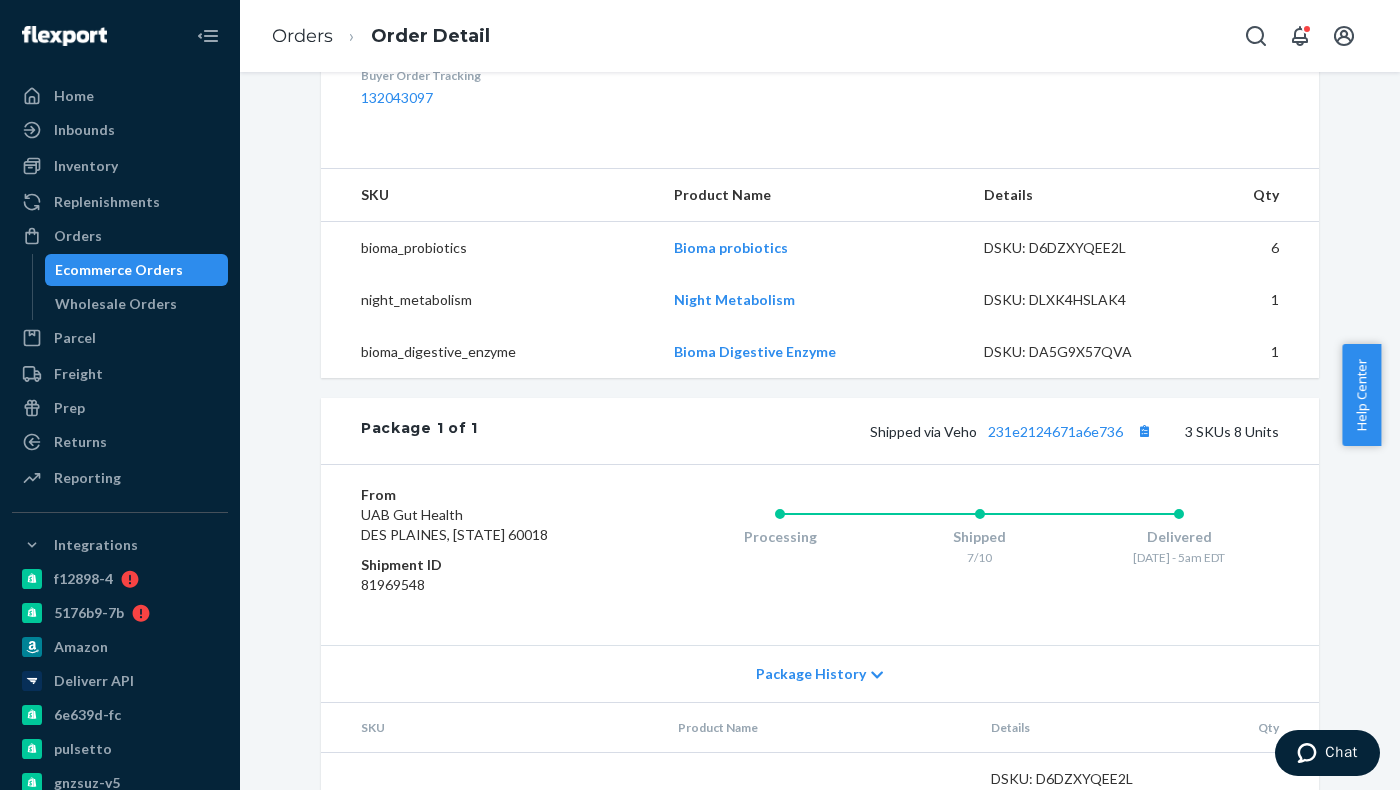 scroll, scrollTop: 675, scrollLeft: 0, axis: vertical 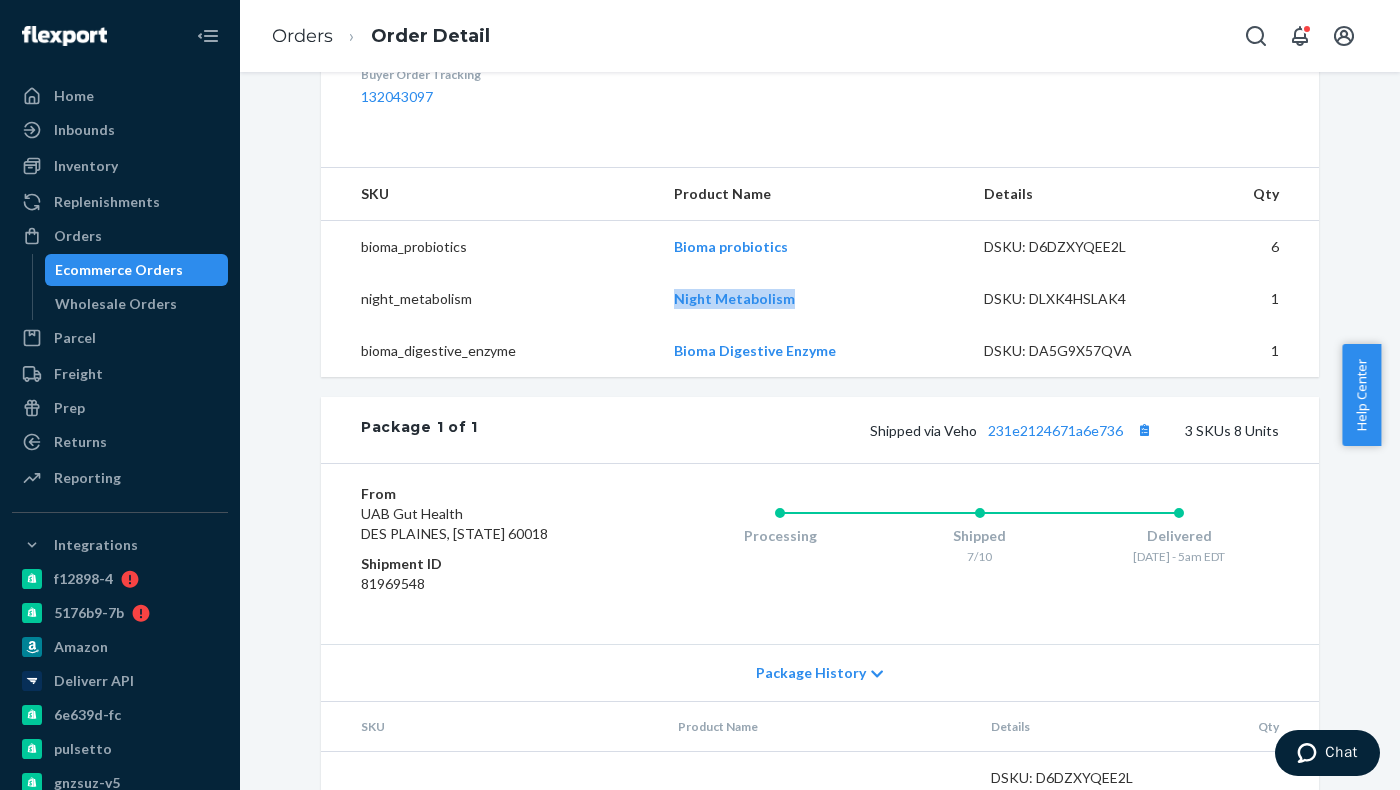 copy on "Night Metabolism" 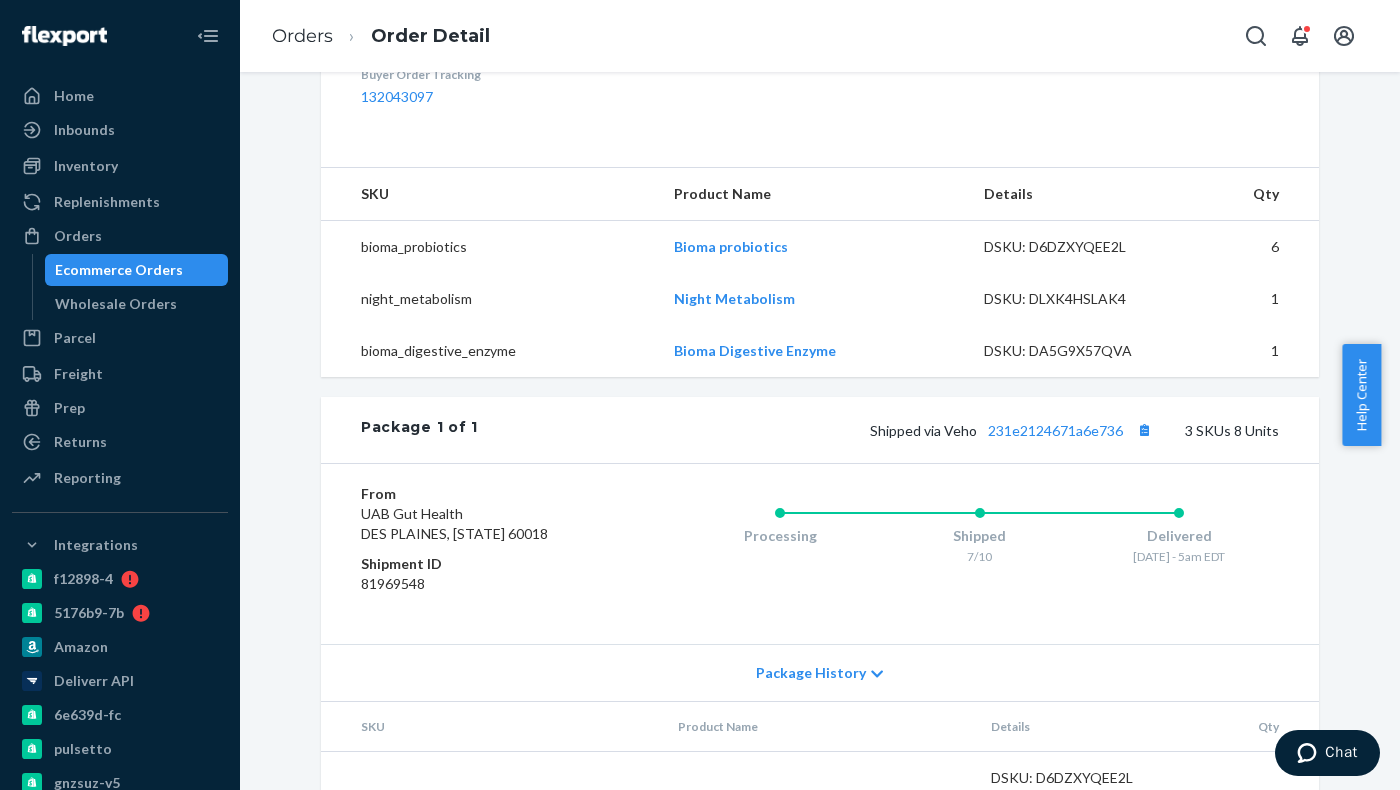 click on "From UAB Gut Health
DES PLAINES, [STATE] 60018 Shipment ID 81969548 Processing Shipped [DATE] Delivered [DATE] - 5am EDT" at bounding box center [820, 553] 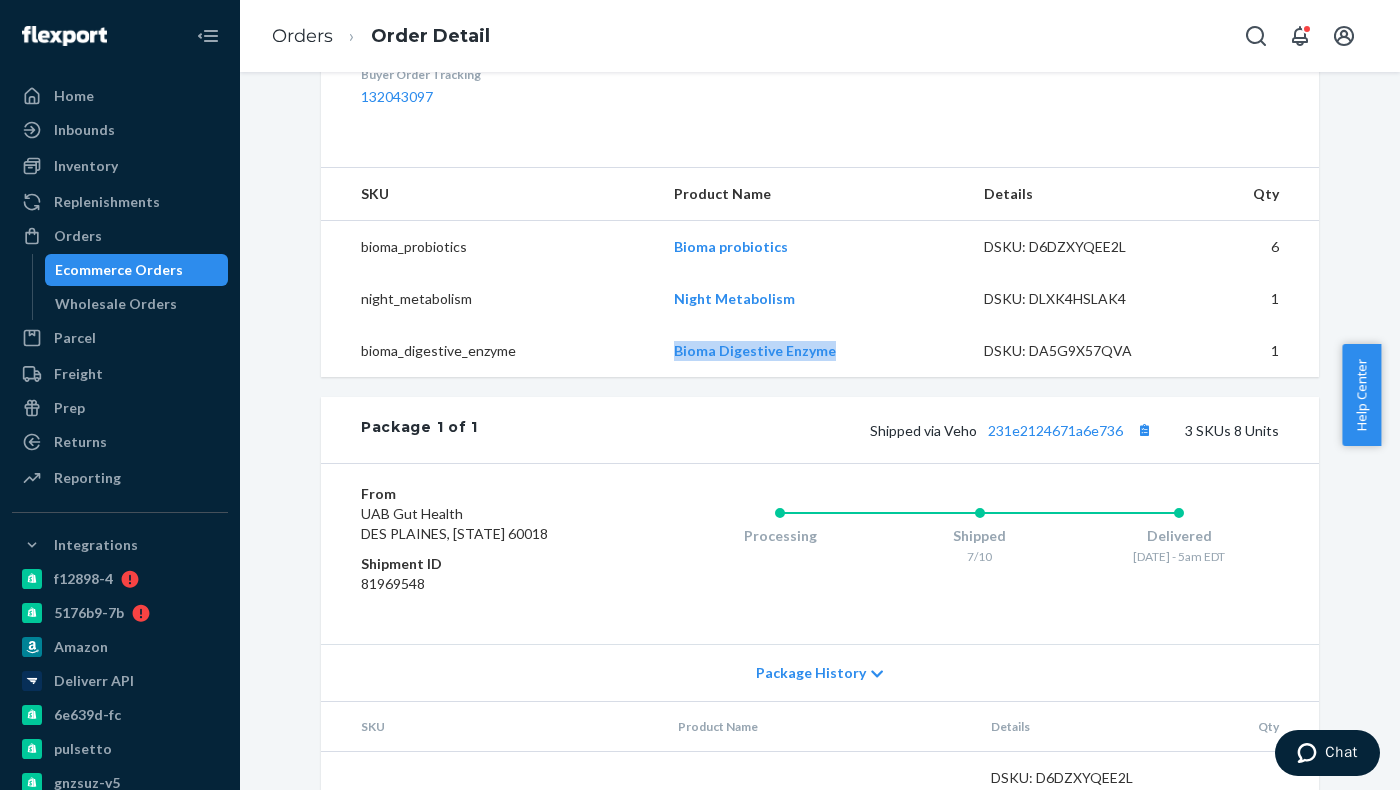 drag, startPoint x: 839, startPoint y: 356, endPoint x: 667, endPoint y: 364, distance: 172.18594 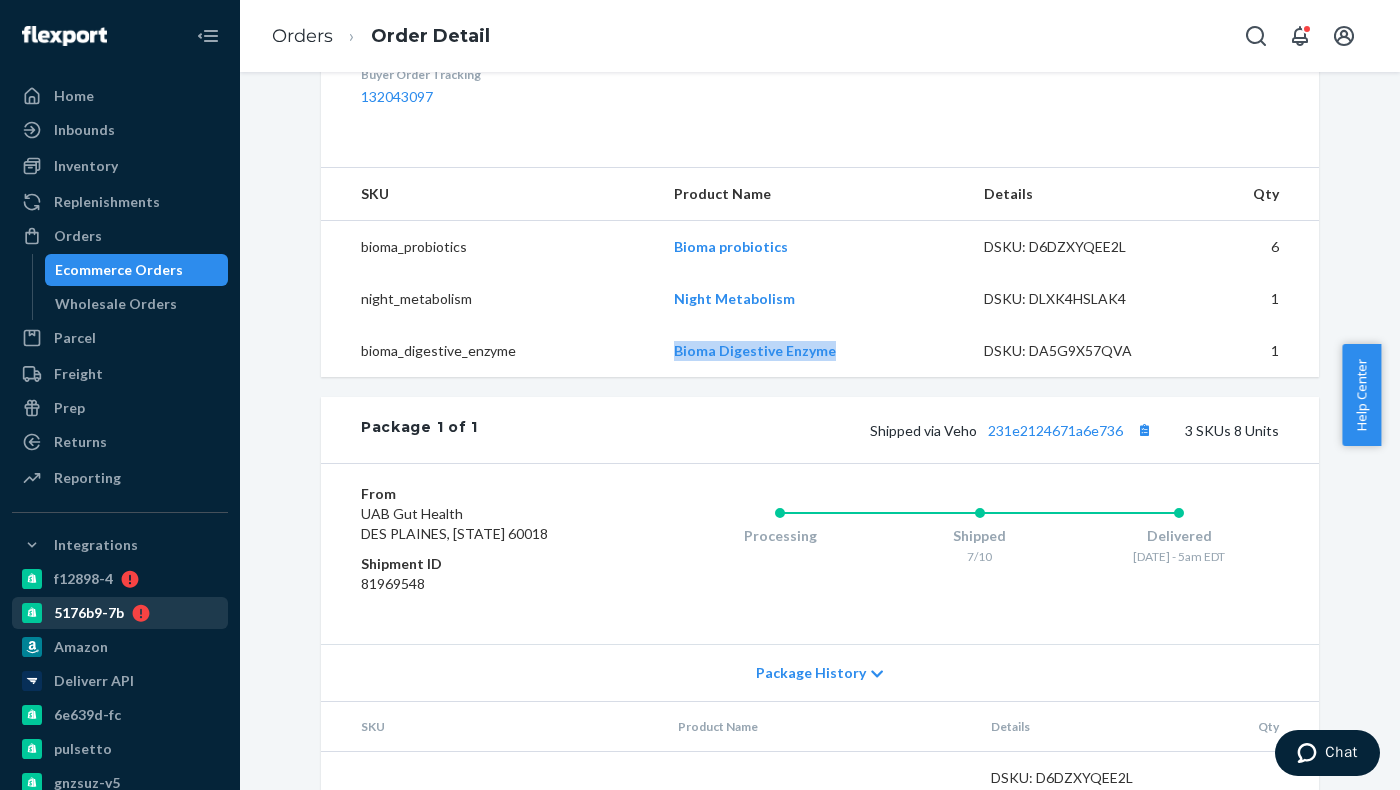 copy on "Bioma Digestive Enzyme" 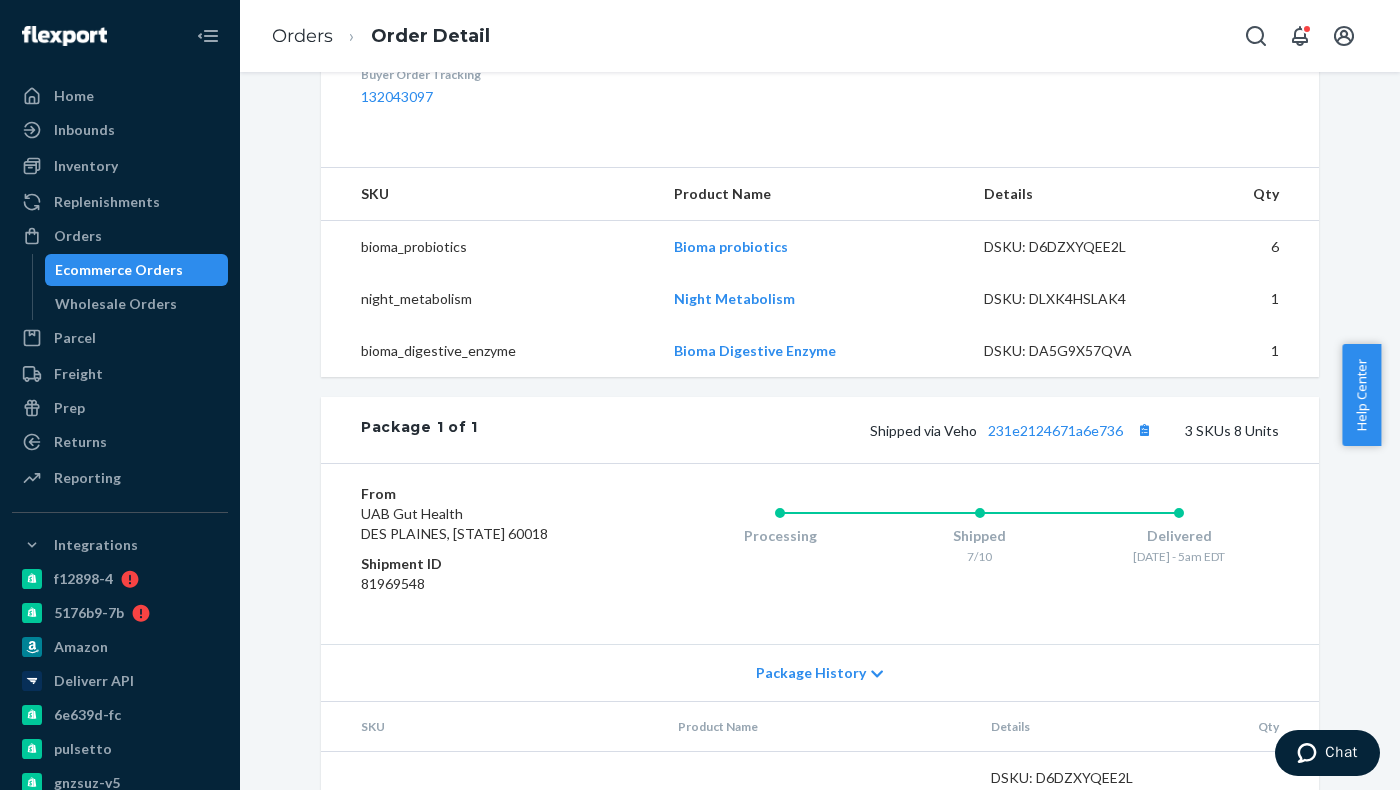 click on "Website Order # BIO-2143722 • Standard  /  $11.17 View Details Submit Claim Create Return Duplicate Order Delivered All packages delivered to recipient Shipped [DATE] Promised by [DATE] On-Time Delivered [DATE] Promised by [DATE] On-Time Order History Flexport Order ID 132043097 Destination [FIRST] [LAST]
34 Stillmeadow Dr
[CITY], [STATE] [ZIP]
US Returns 1511322 ( Canceled ) 1512093 ( Processed ) Buyer Order Tracking 132043097 SKU Product Name Details Qty bioma_probiotics Bioma probiotics DSKU: D6DZXYQEE2L 6 night_metabolism Night Metabolism DSKU: DLXK4HSLAK4 1 bioma_digestive_enzyme Bioma Digestive Enzyme DSKU: DA5G9X57QVA 1 Package 1 of 1 Shipped via Veho   231e2124671a6e736 3   SKUs   8   Units From UAB Gut Health
DES PLAINES, [STATE] 60018 Shipment ID 81969548 Processing Shipped [DATE] Delivered [DATE] - 5am EDT Package History SKU Product Name Details Qty bioma_probiotics Bioma probiotics DSKU: D6DZXYQEE2L Lot Number: 03252586 Expiration Date: [DATE] 6 DSKU: DA5G9X57QVA 1" at bounding box center [820, 199] 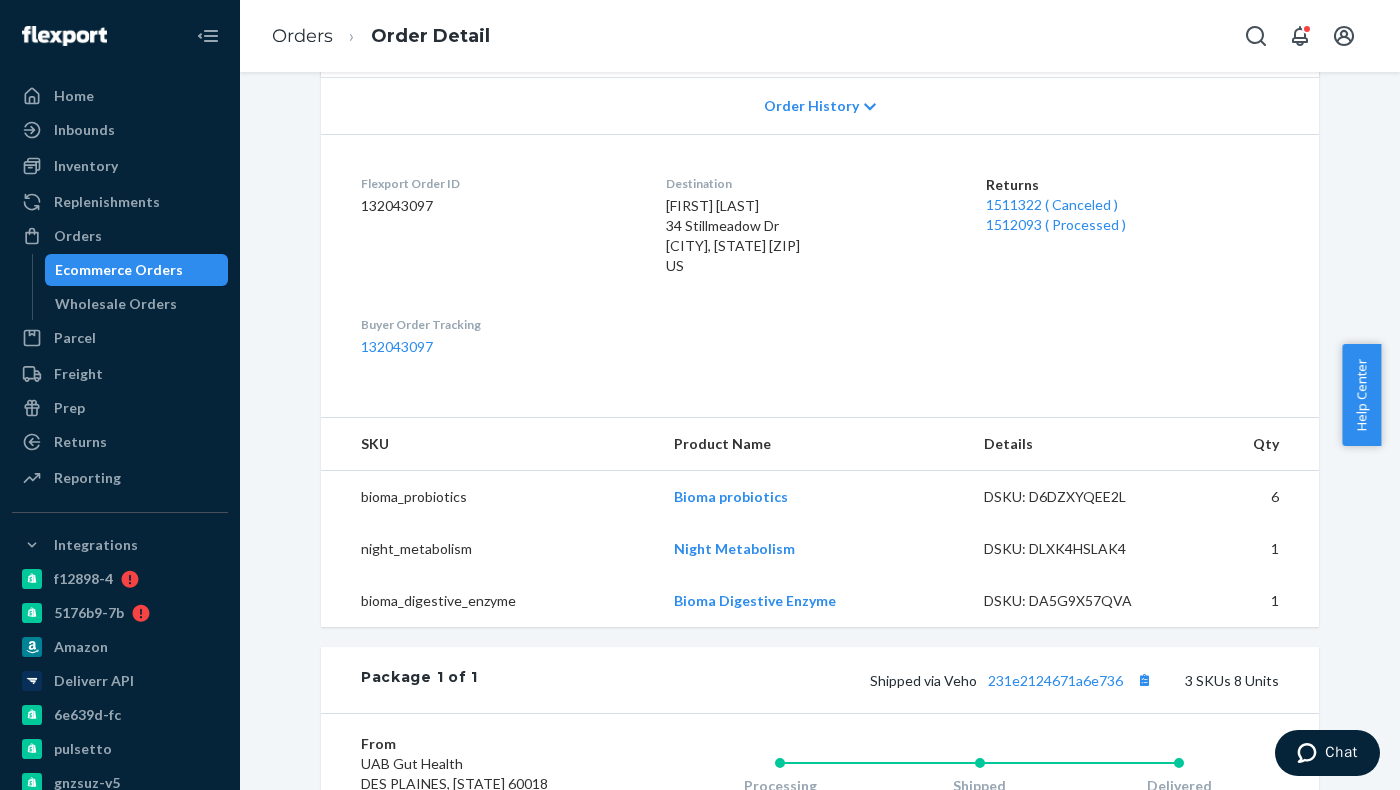 scroll, scrollTop: 300, scrollLeft: 0, axis: vertical 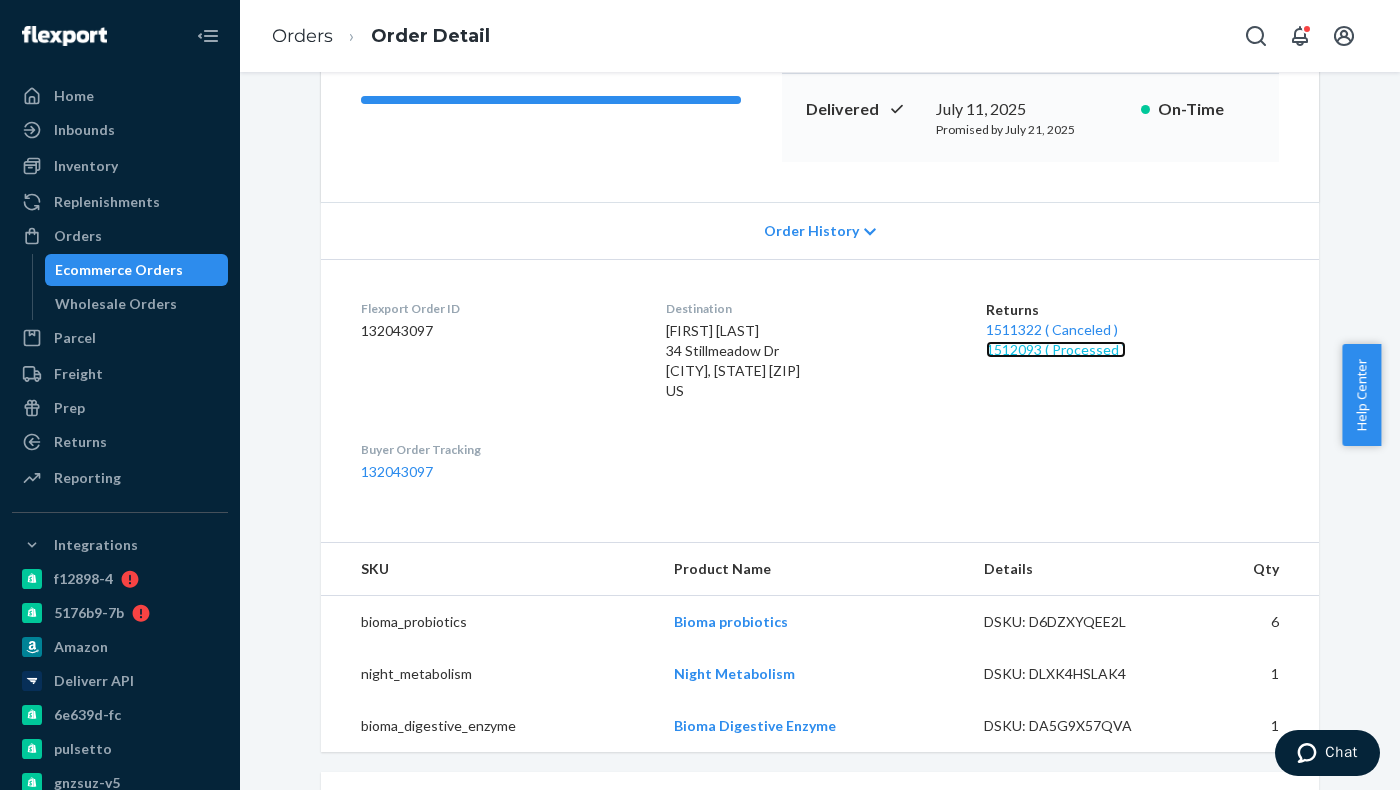 click on "1512093 ( Processed )" at bounding box center (1056, 349) 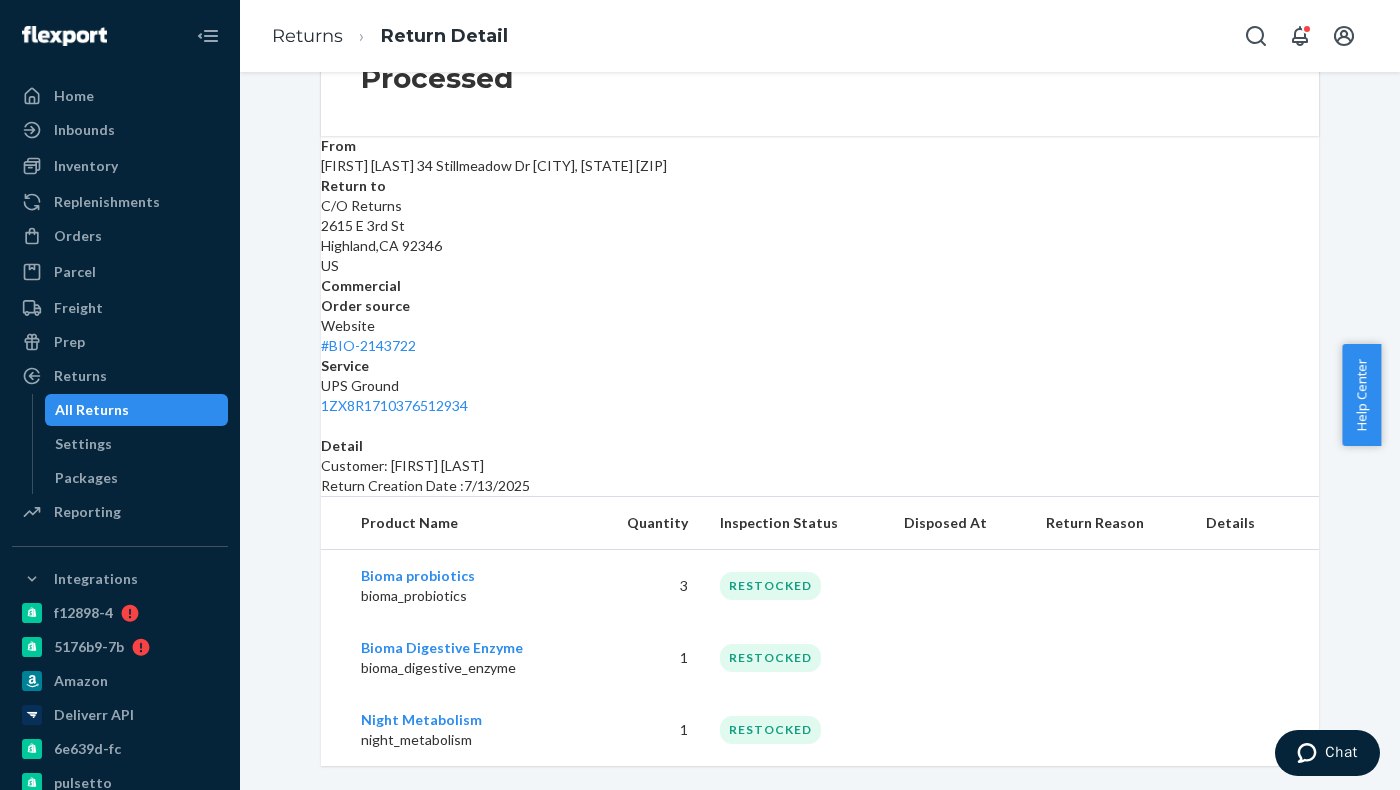 scroll, scrollTop: 259, scrollLeft: 0, axis: vertical 